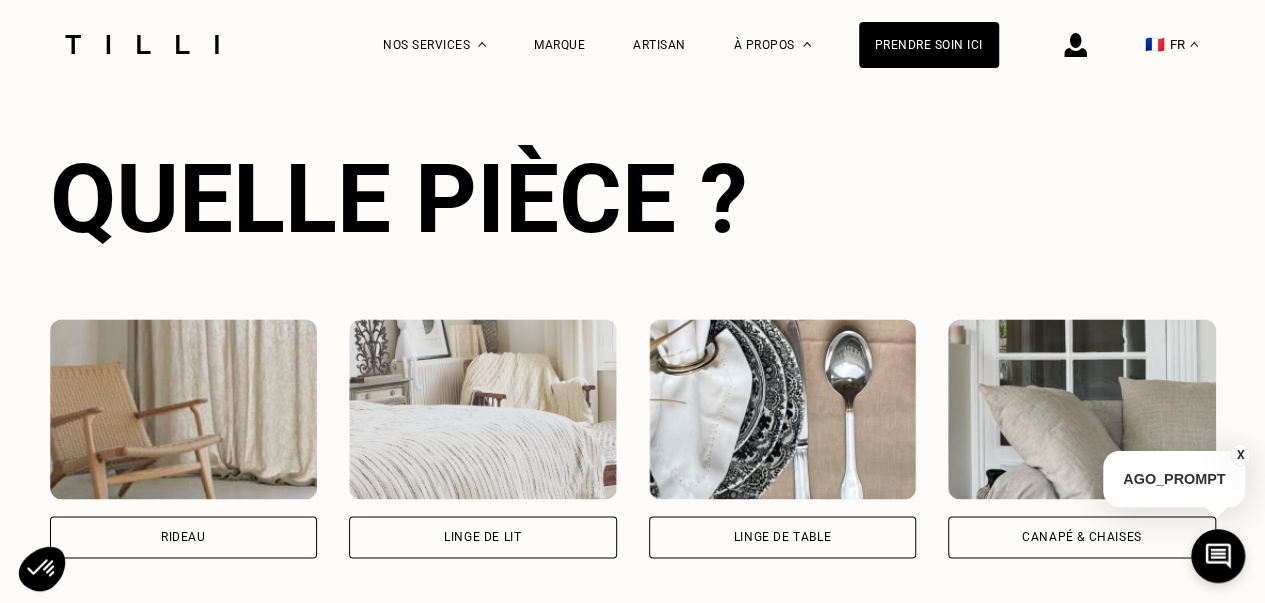 scroll, scrollTop: 1300, scrollLeft: 0, axis: vertical 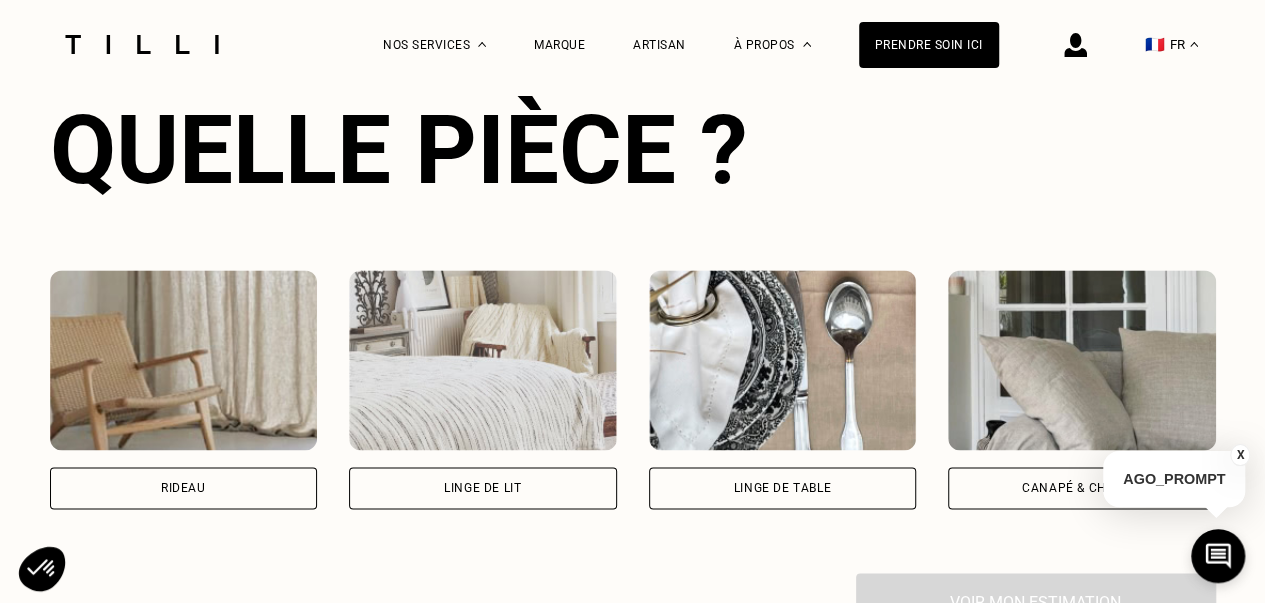 click on "Rideau" at bounding box center (183, 488) 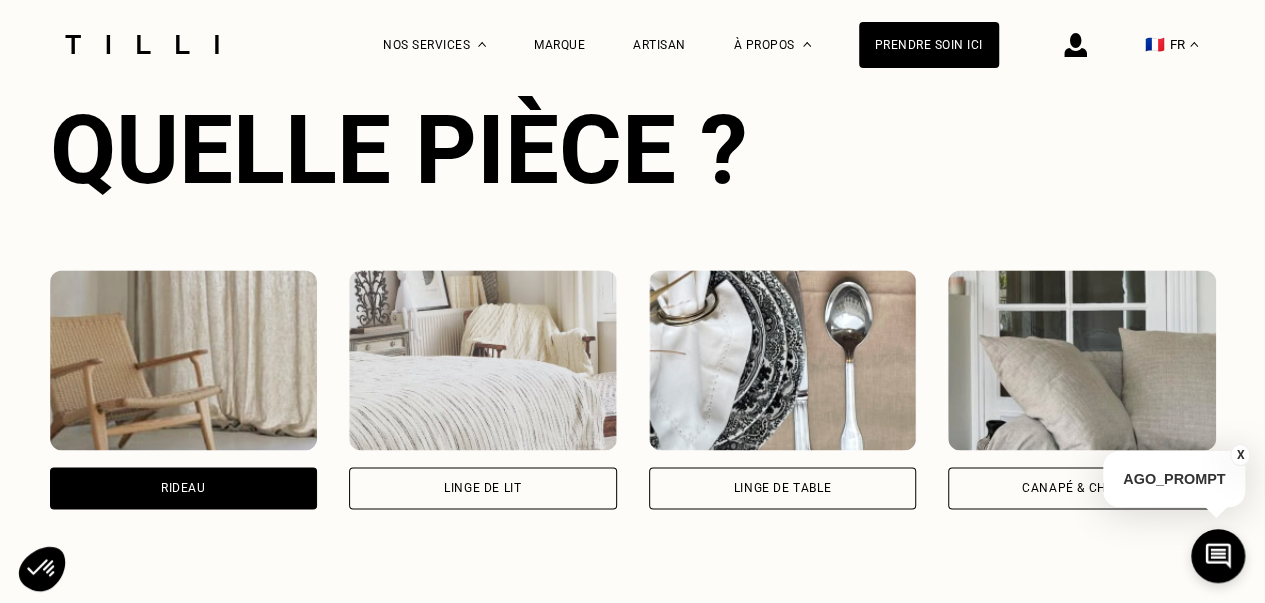 scroll, scrollTop: 1516, scrollLeft: 0, axis: vertical 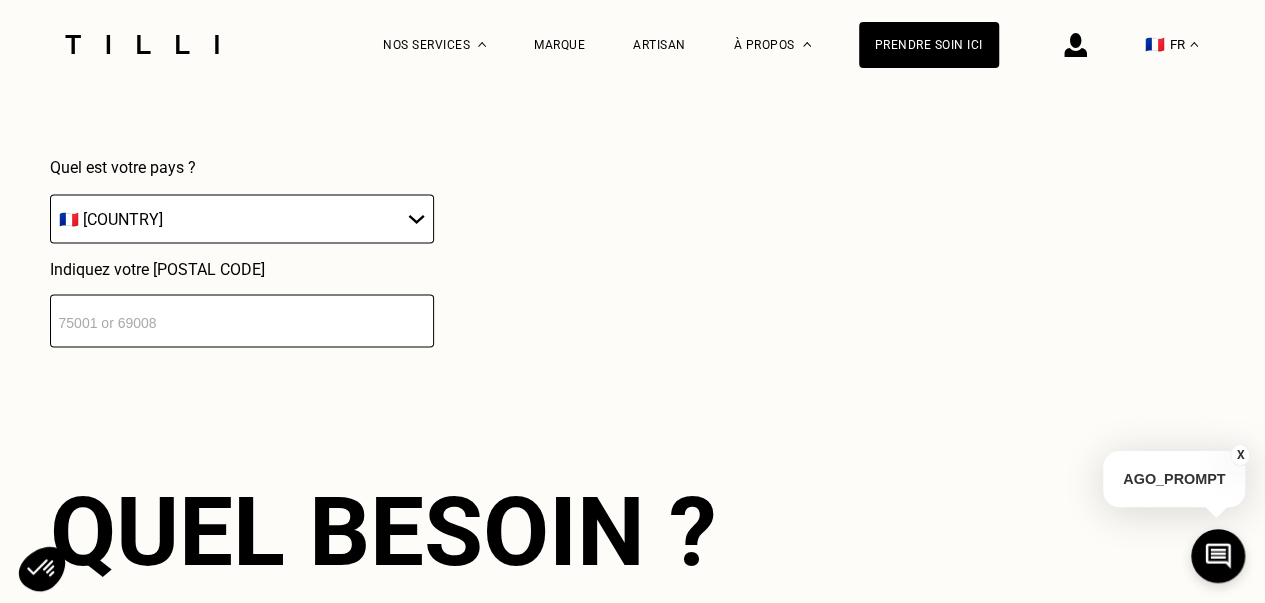 click on "[POSTAL_CODE]" at bounding box center (242, 321) 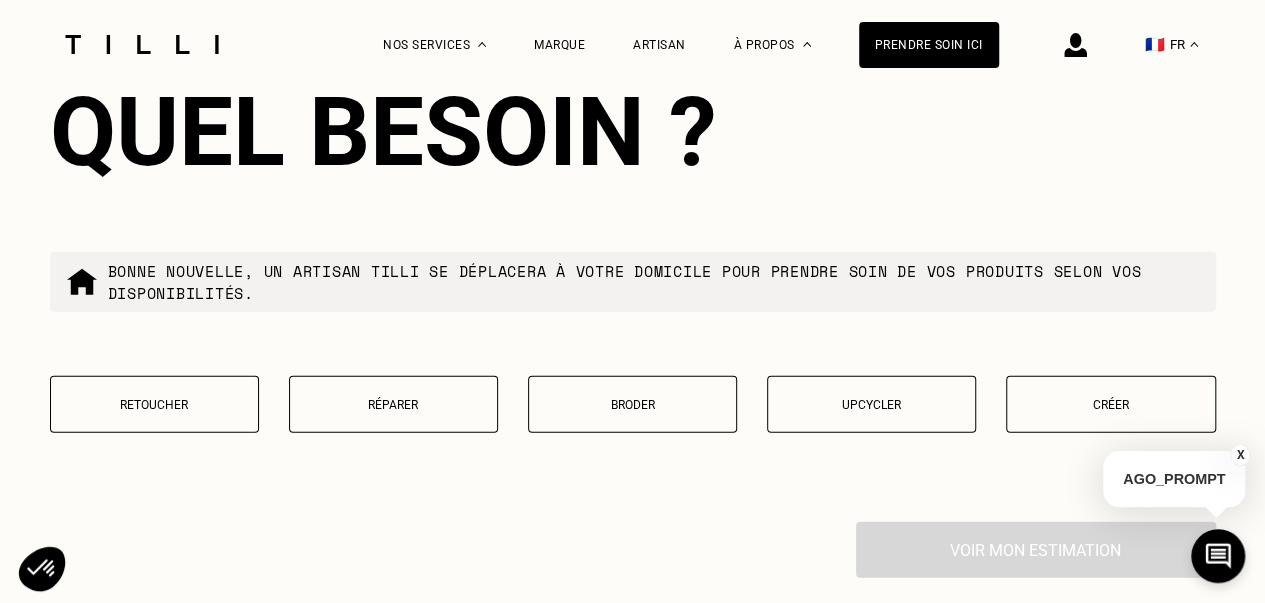 click on "Retoucher" at bounding box center [154, 404] 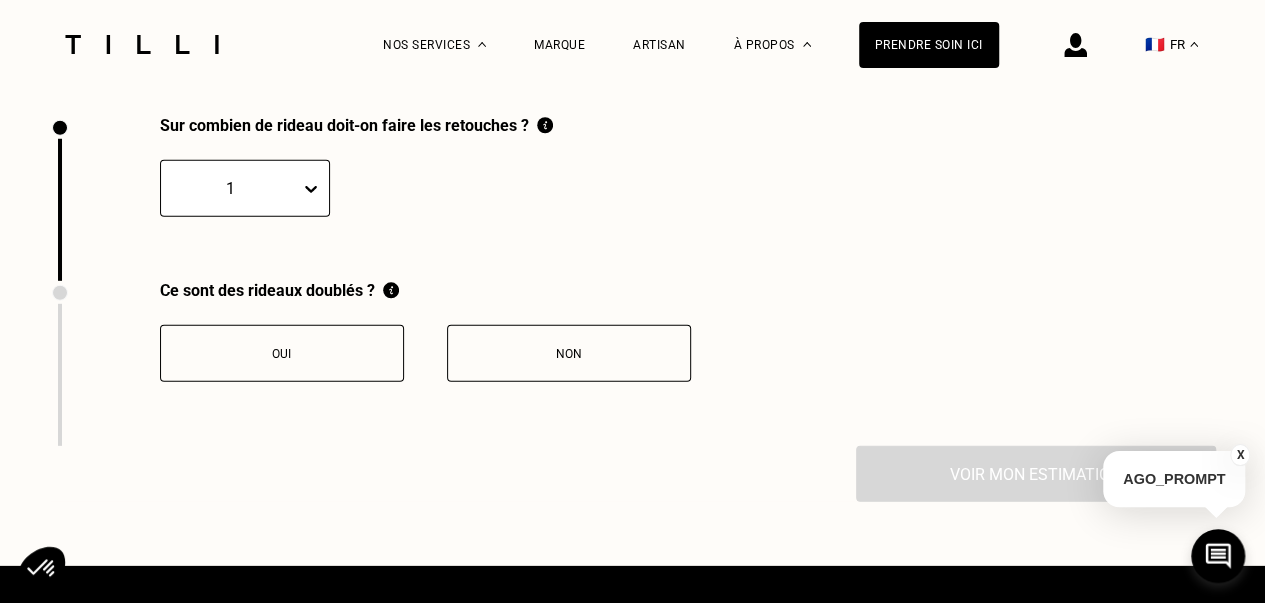 scroll, scrollTop: 2765, scrollLeft: 0, axis: vertical 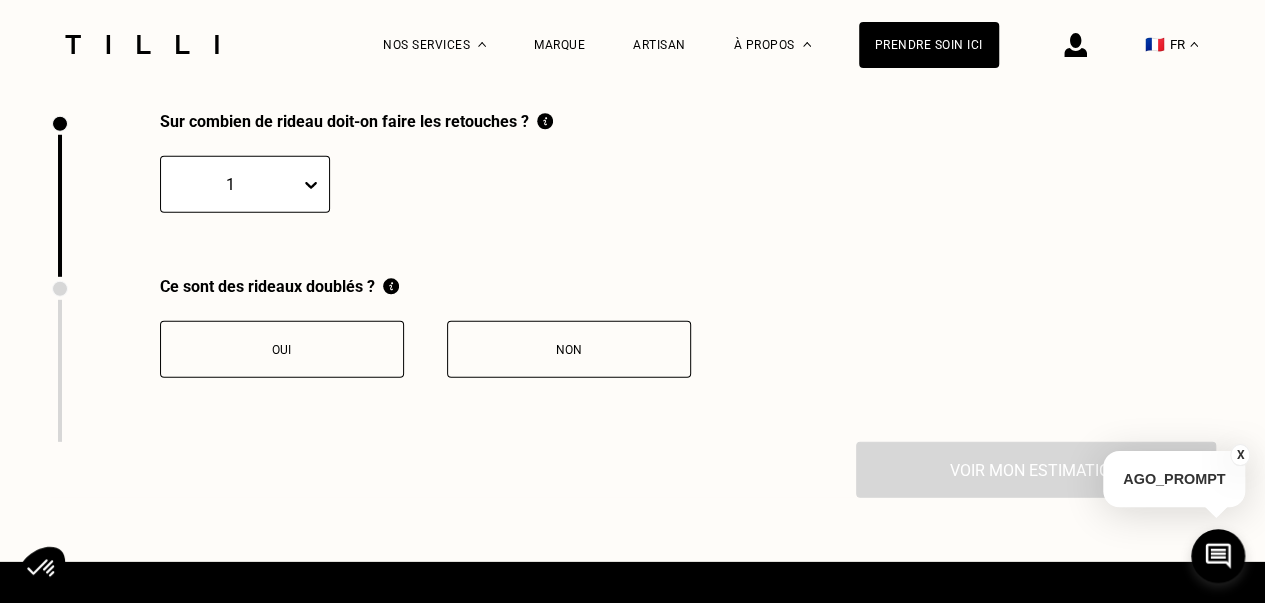 click at bounding box center [315, 185] 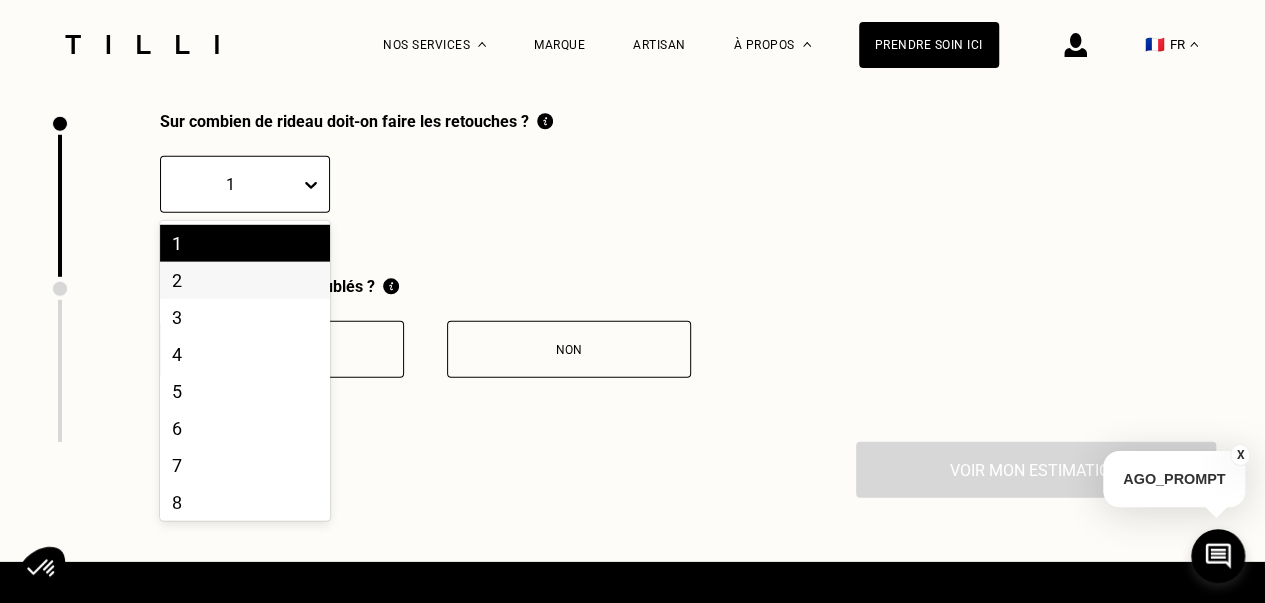 click on "2" at bounding box center [245, 280] 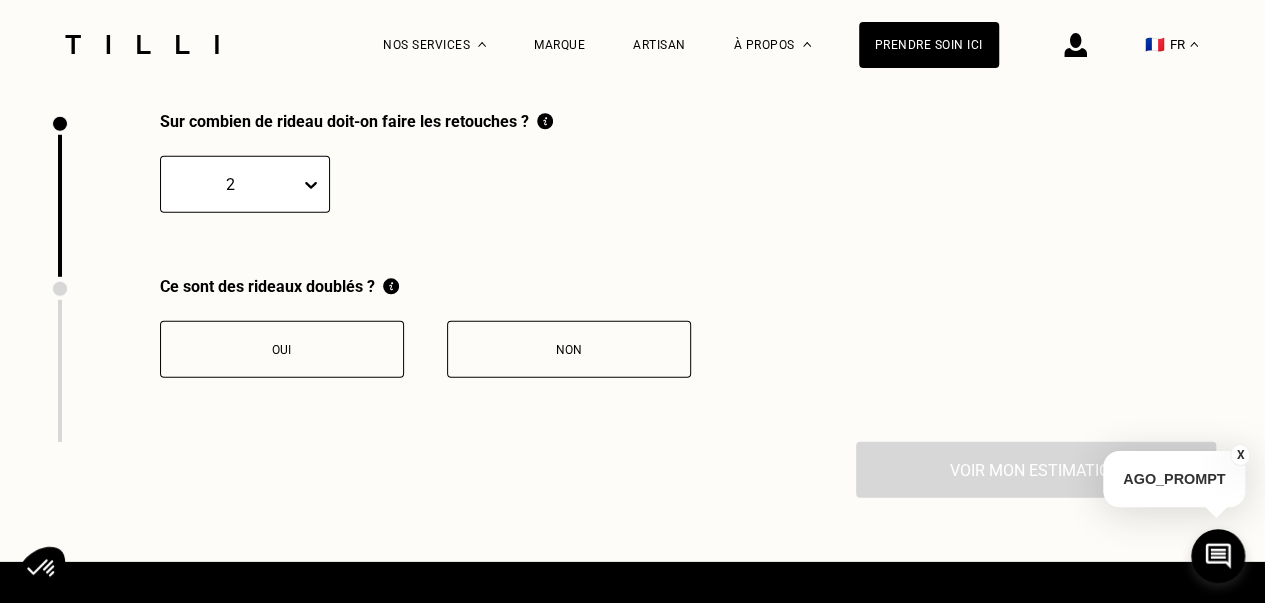 click on "Oui" at bounding box center [282, 350] 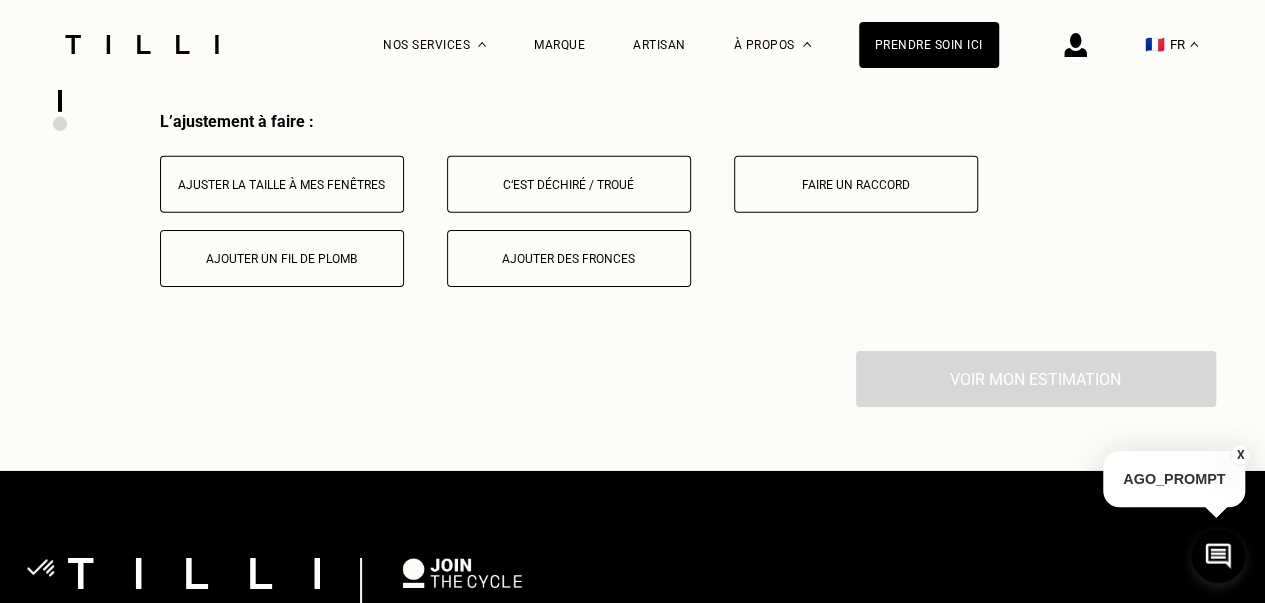 scroll, scrollTop: 3096, scrollLeft: 0, axis: vertical 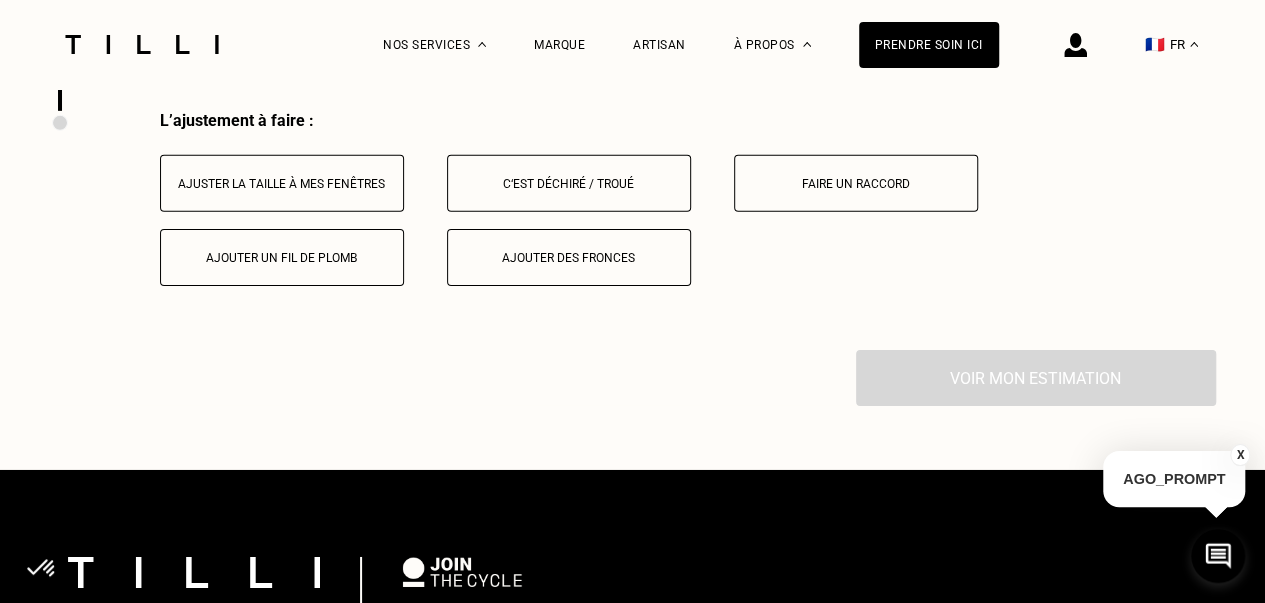 click on "Ajuster la taille à mes fenêtres" at bounding box center (282, 184) 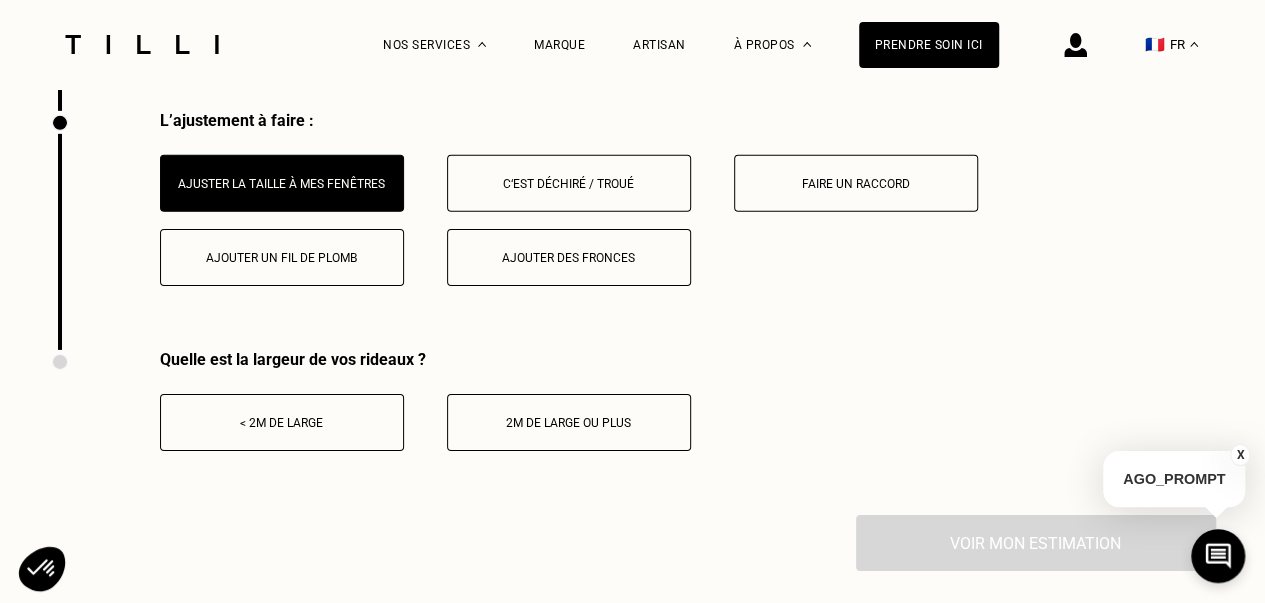 click on "< 2m de large" at bounding box center (282, 422) 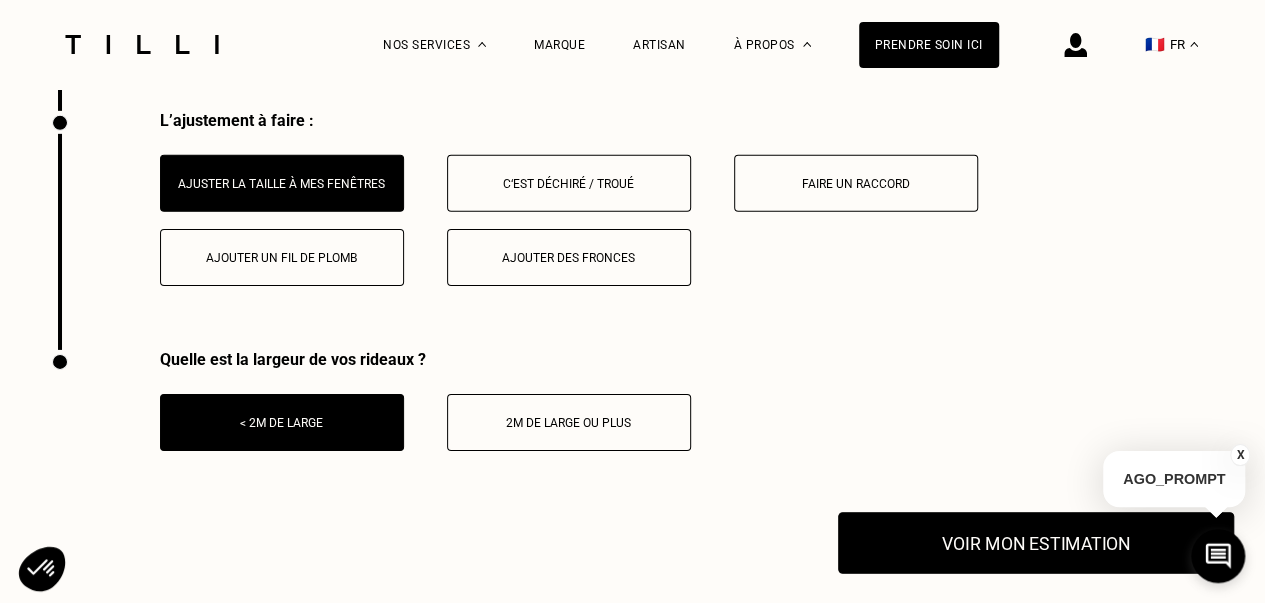 click on "Voir mon estimation" at bounding box center (1036, 543) 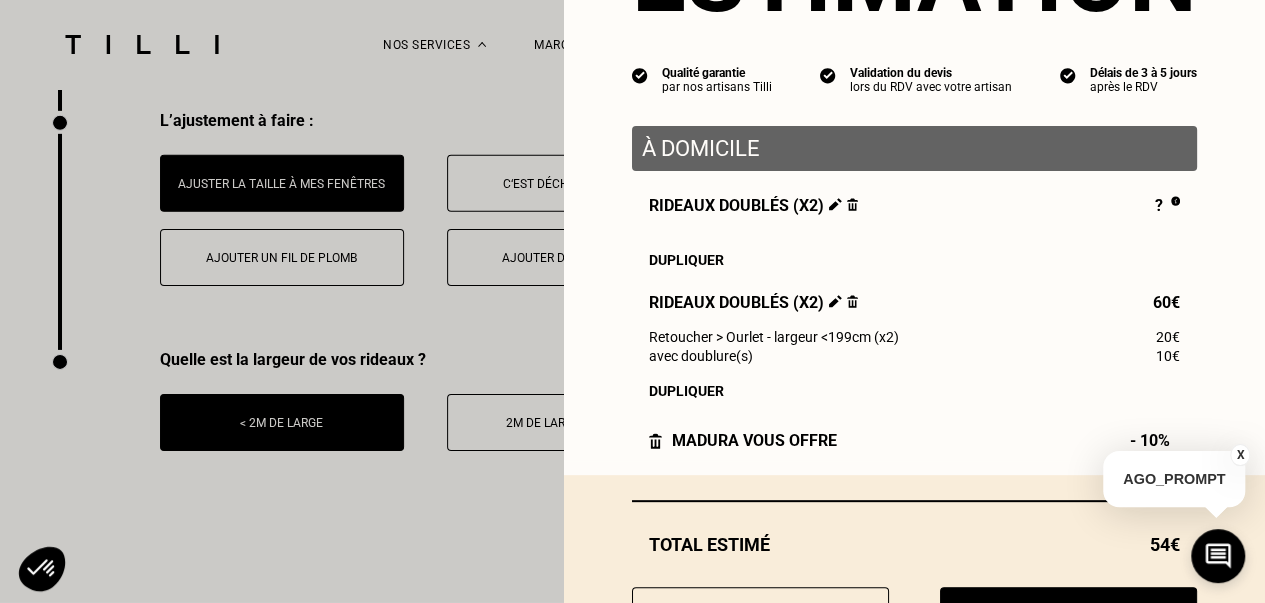 scroll, scrollTop: 100, scrollLeft: 0, axis: vertical 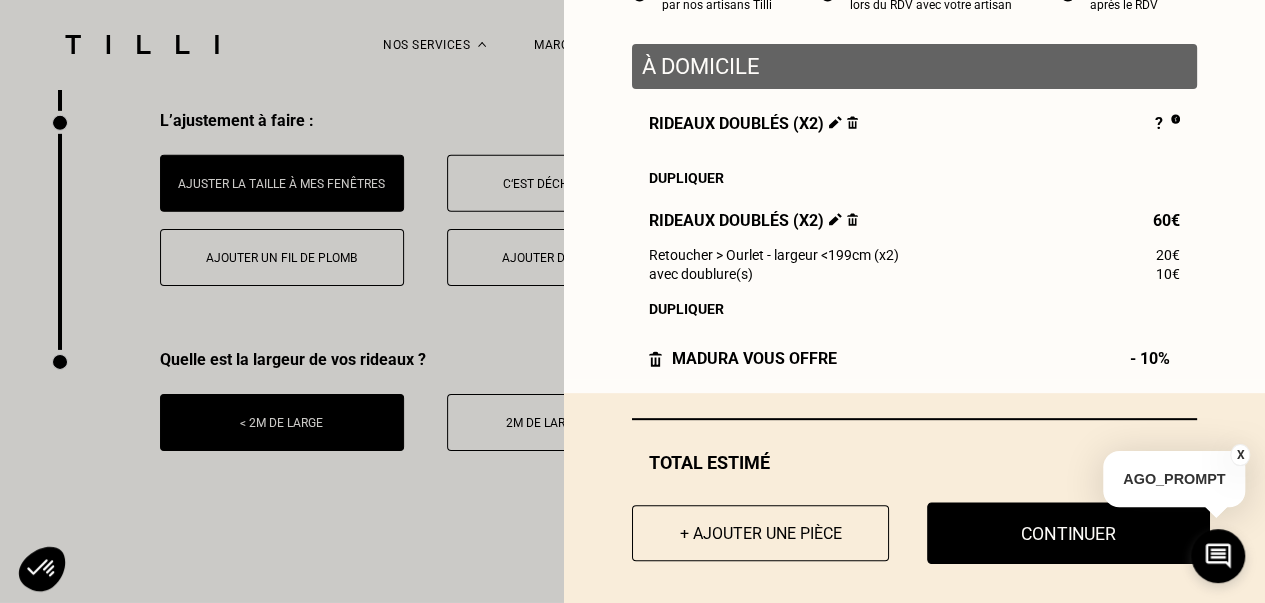 click on "Continuer" at bounding box center [1068, 533] 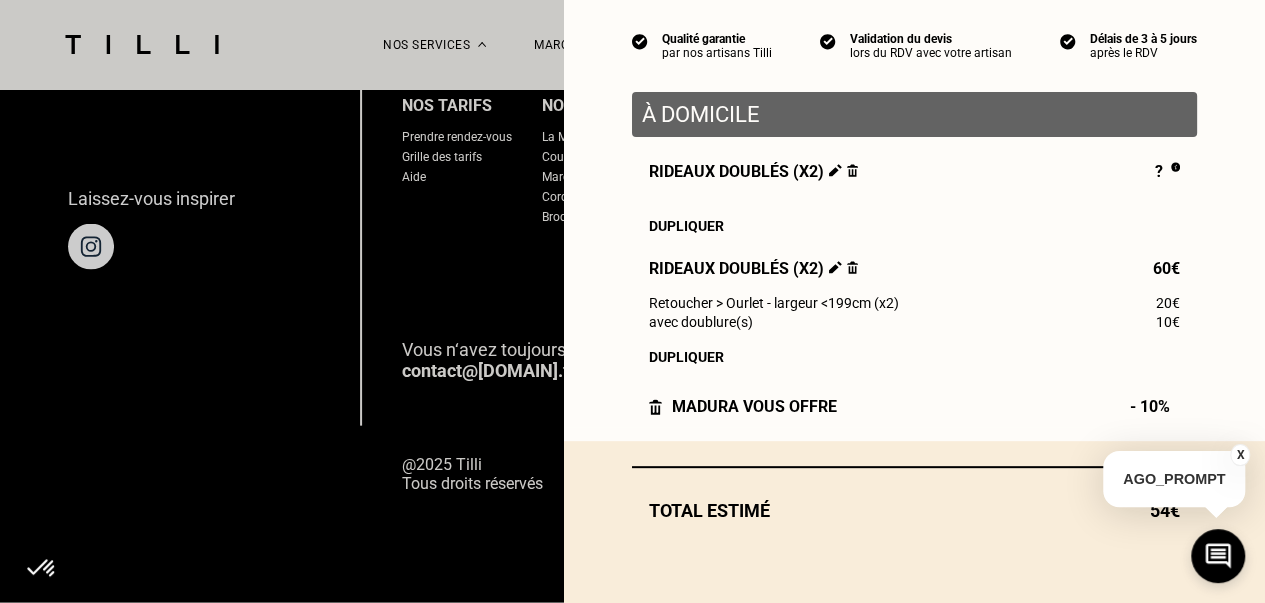 scroll, scrollTop: 2044, scrollLeft: 0, axis: vertical 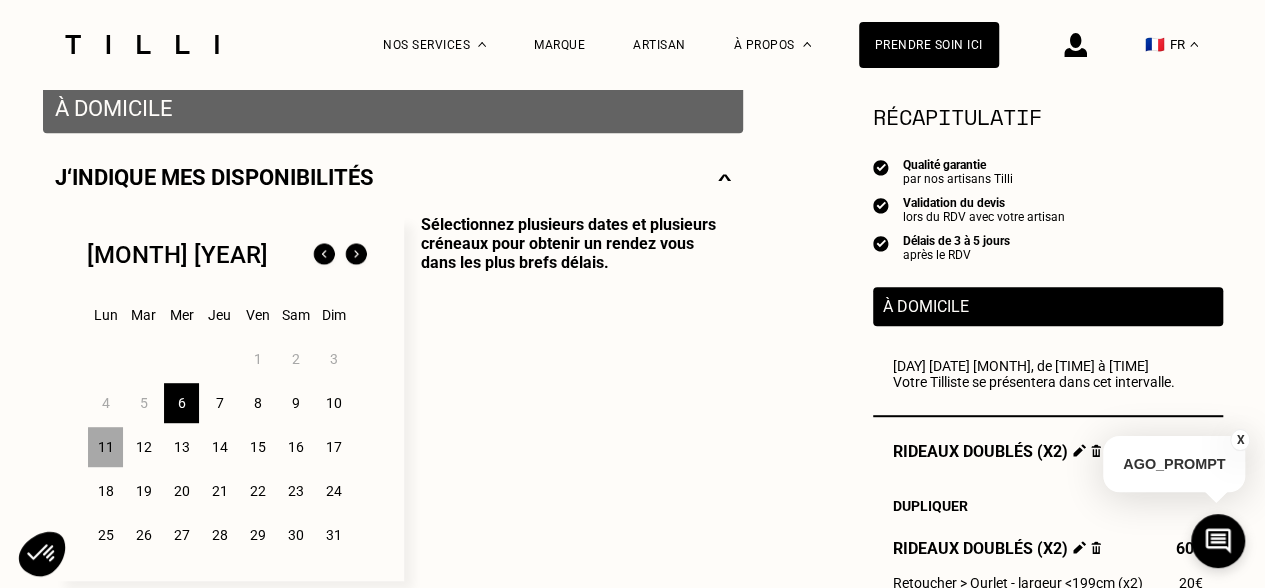 click on "7" at bounding box center (219, 403) 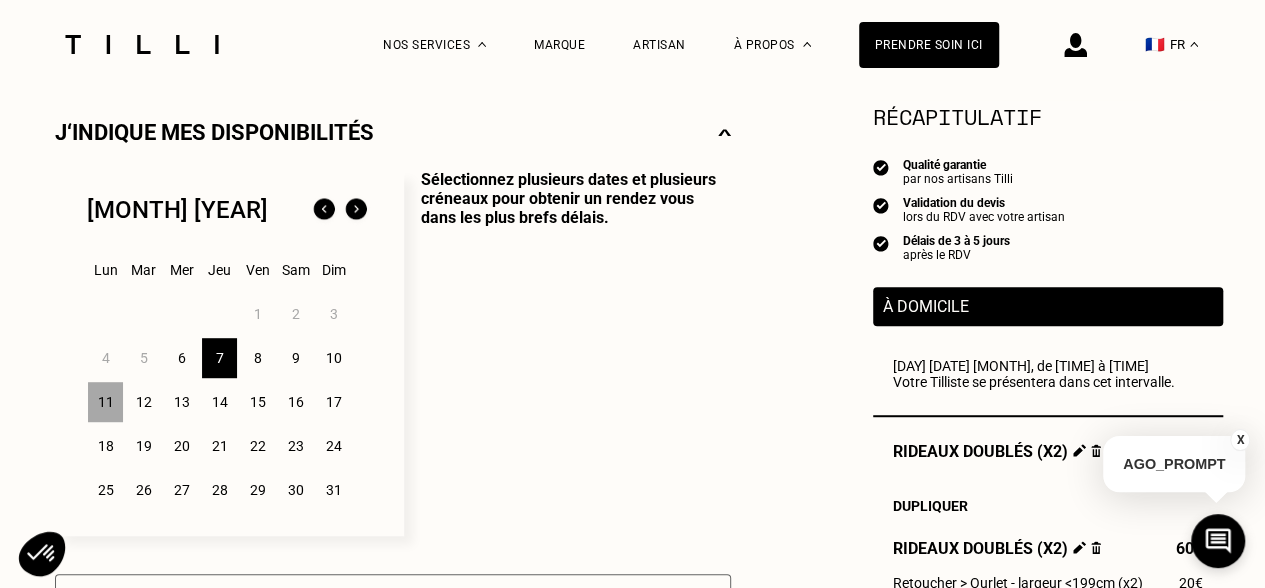 scroll, scrollTop: 400, scrollLeft: 0, axis: vertical 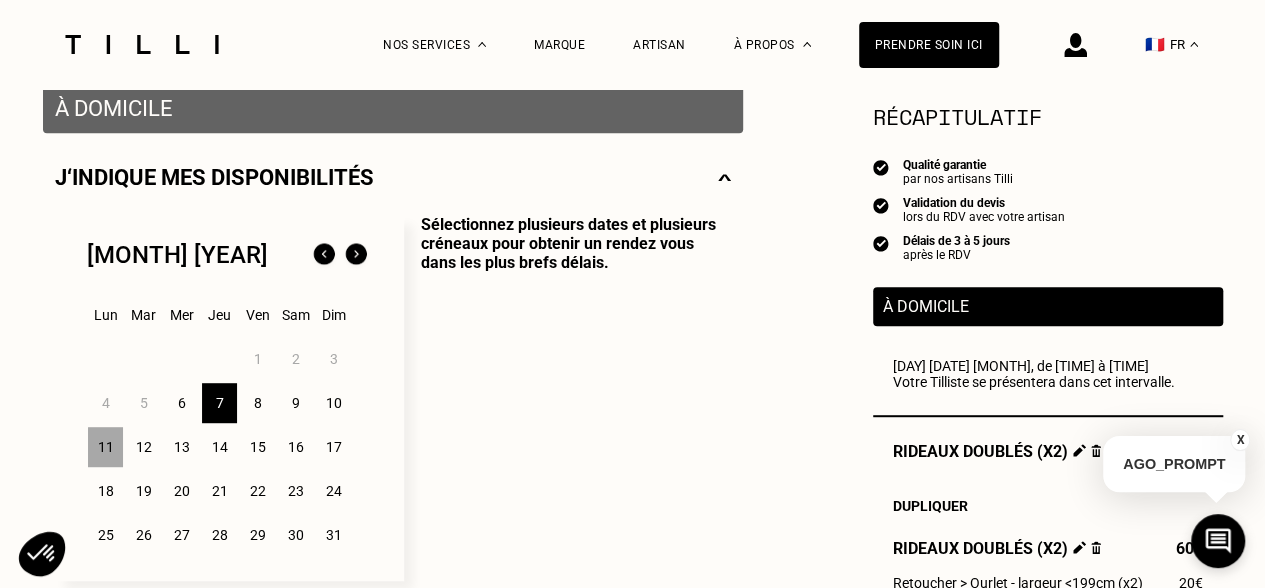 click on "7" at bounding box center (219, 403) 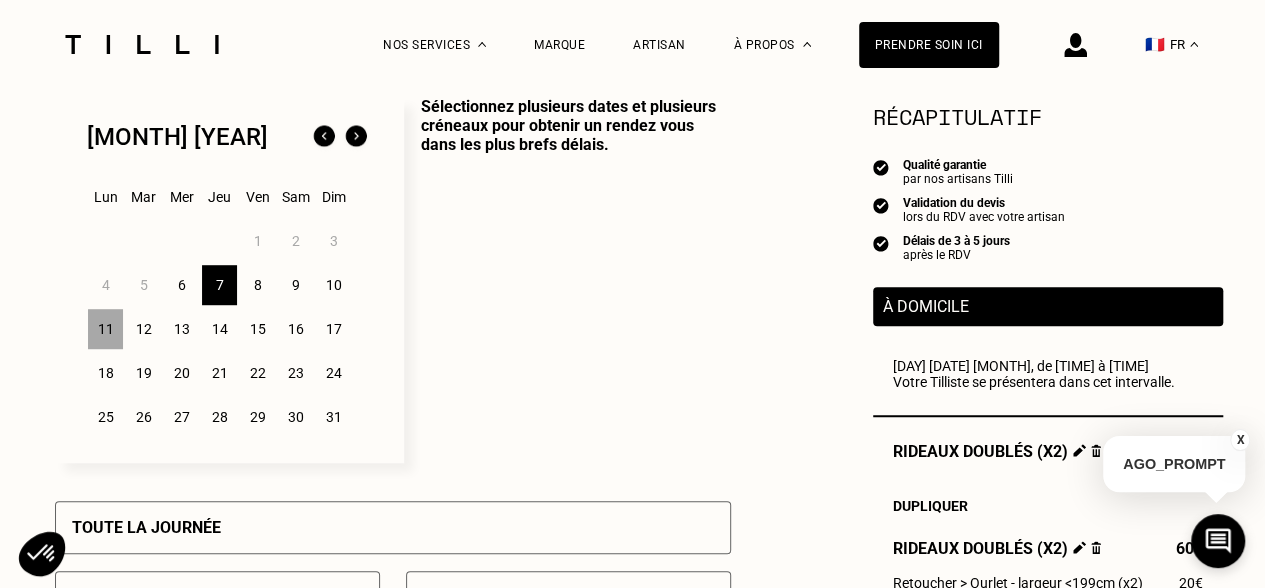 scroll, scrollTop: 500, scrollLeft: 0, axis: vertical 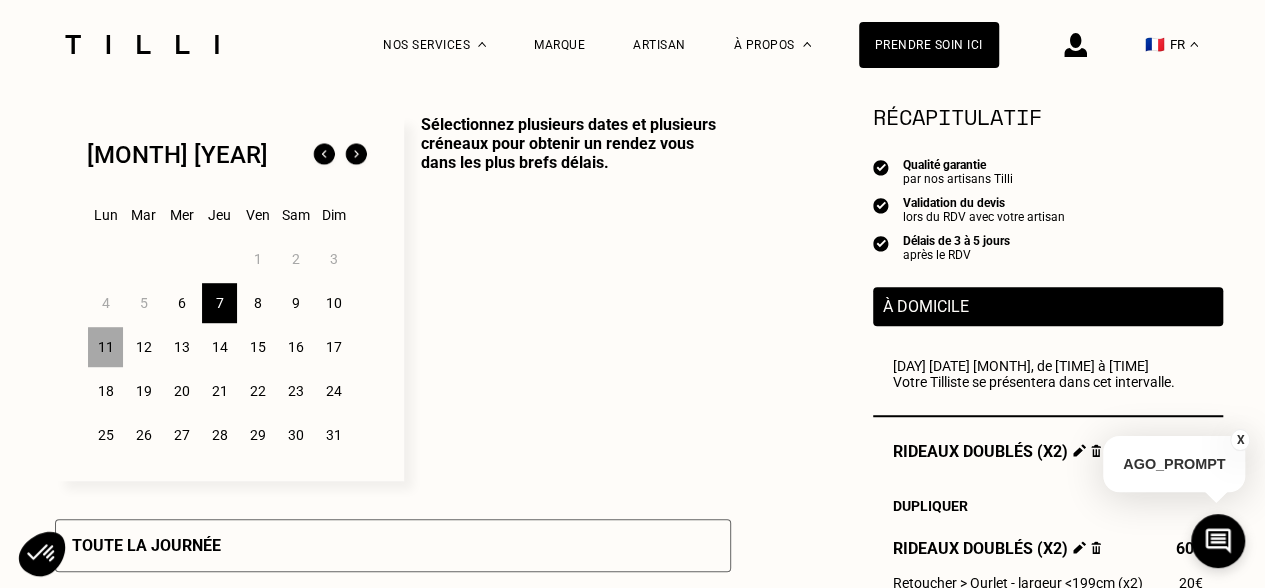 click on "8" at bounding box center (257, 303) 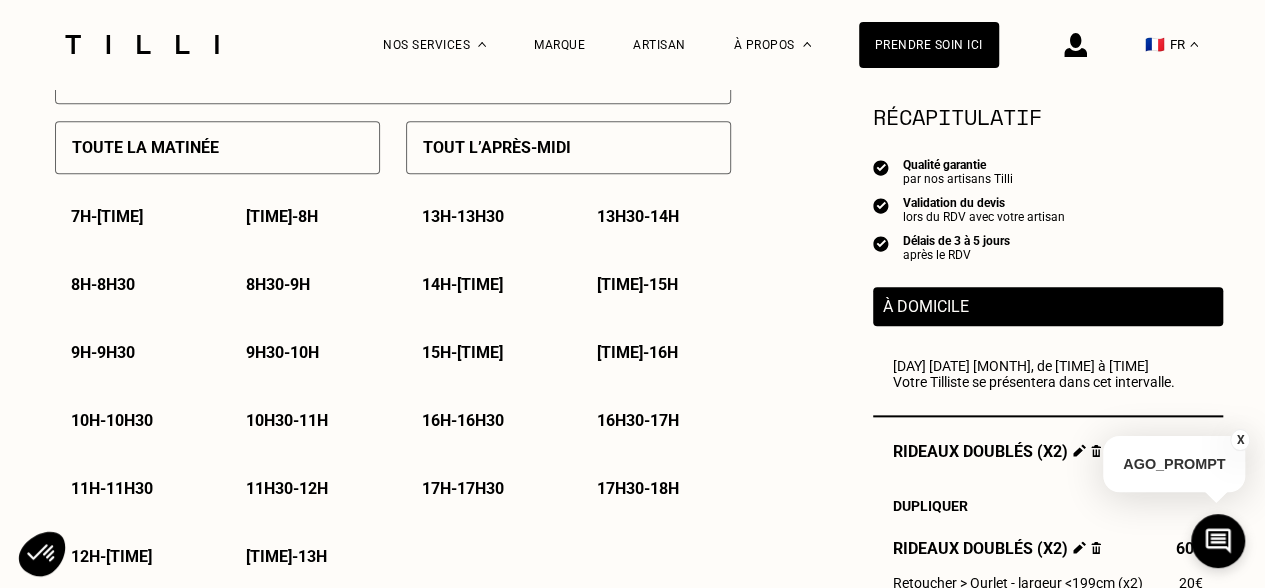 scroll, scrollTop: 1000, scrollLeft: 0, axis: vertical 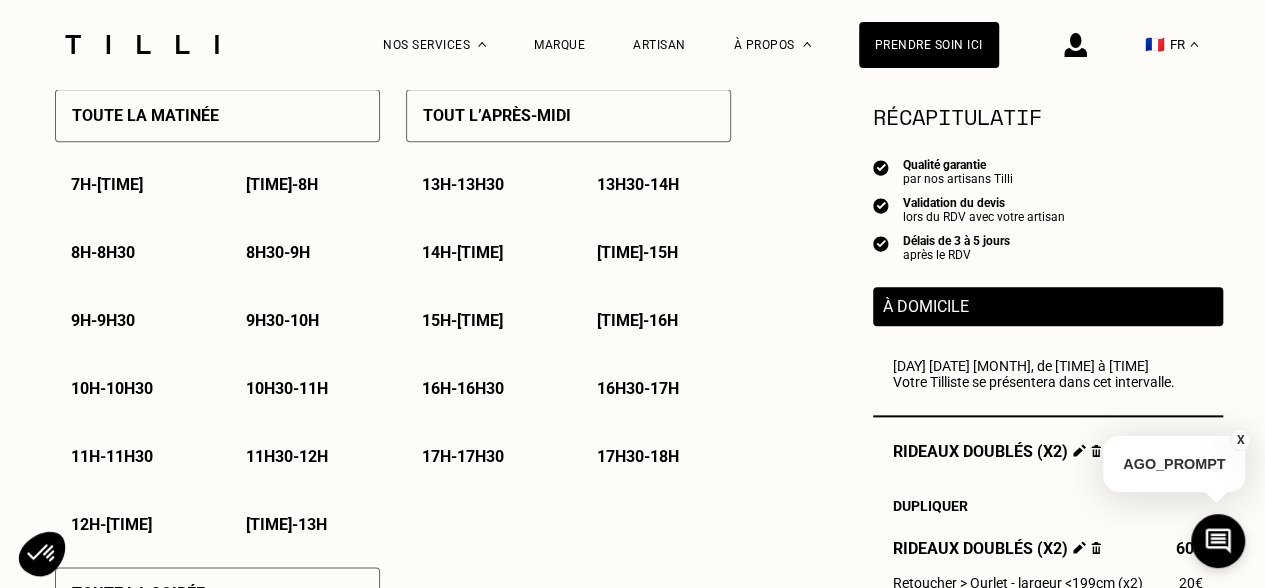 click on "11h  -  11h30" at bounding box center (112, 456) 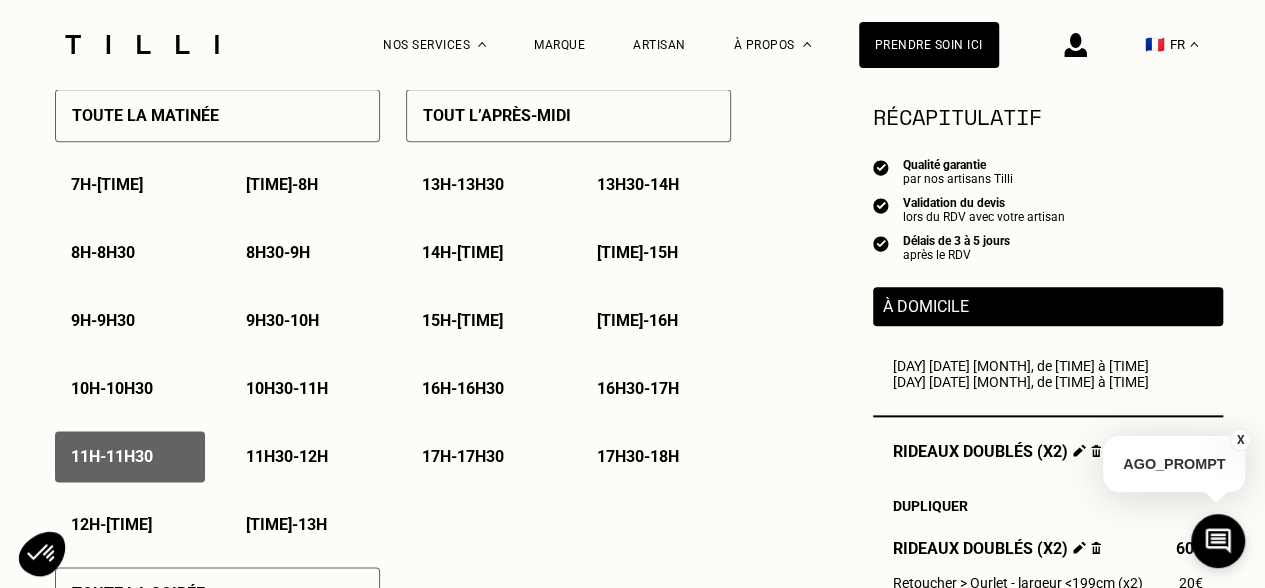 click on "11h30  -  12h" at bounding box center (287, 456) 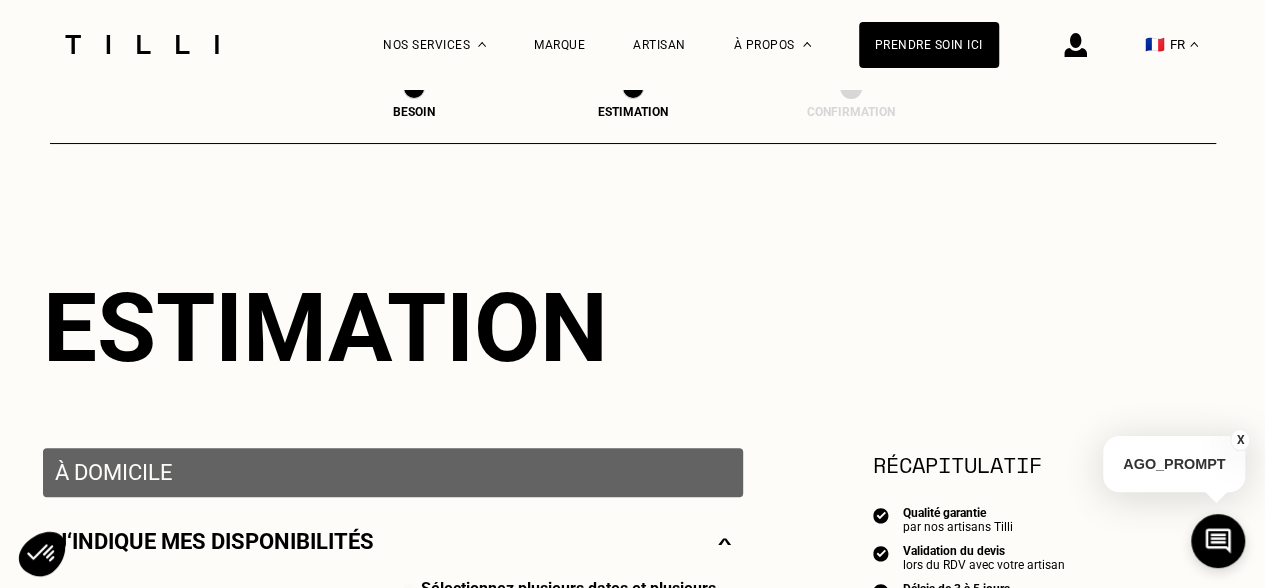 scroll, scrollTop: 0, scrollLeft: 0, axis: both 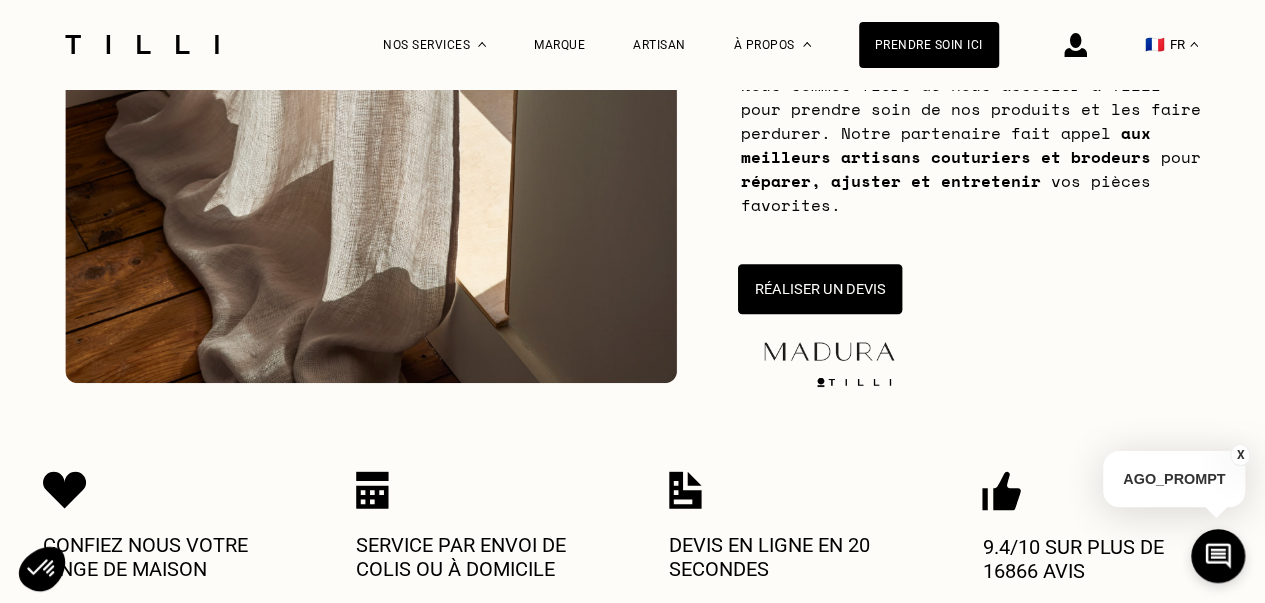 click on "Réaliser un devis" at bounding box center (819, 289) 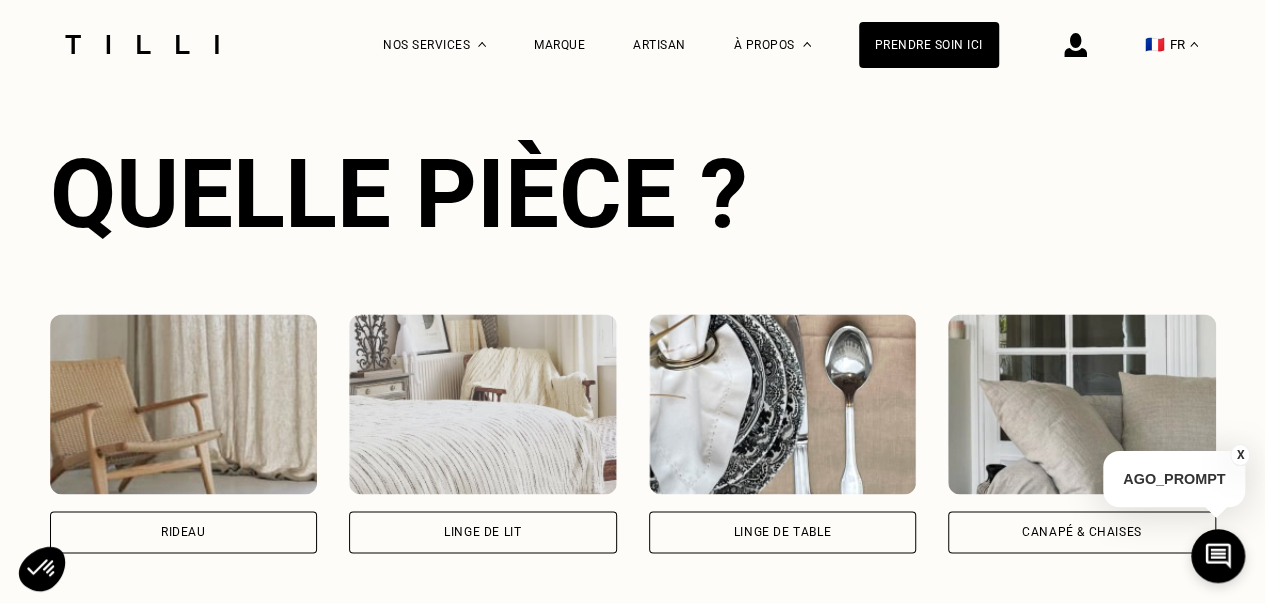 scroll, scrollTop: 1390, scrollLeft: 0, axis: vertical 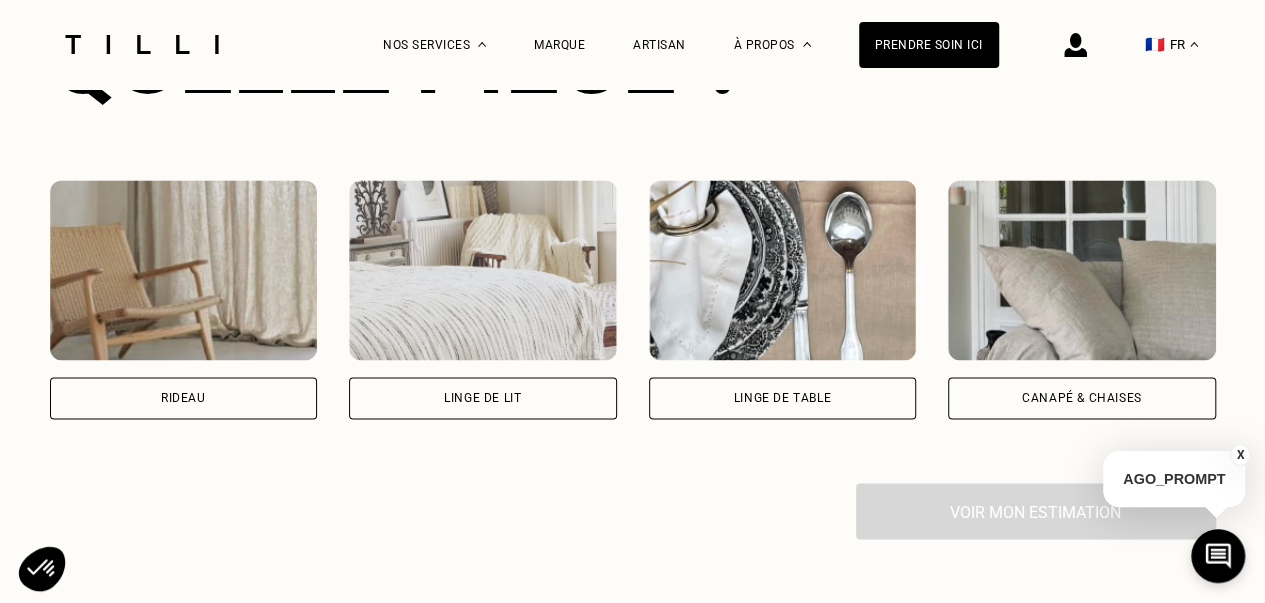 click at bounding box center (184, 270) 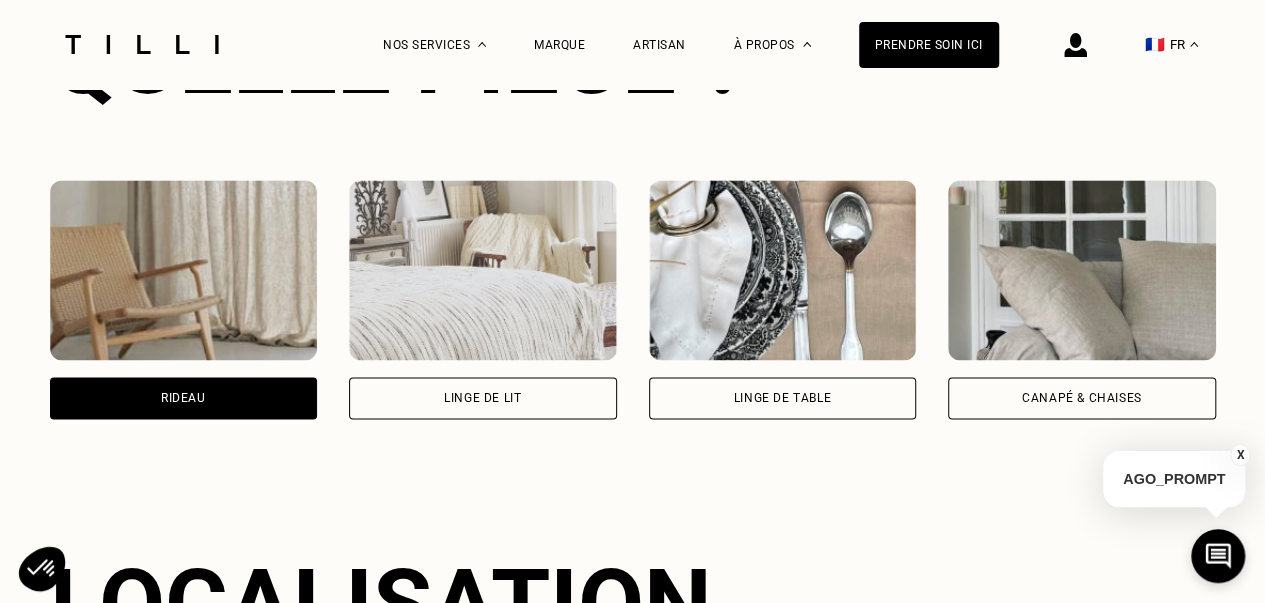 scroll, scrollTop: 1599, scrollLeft: 0, axis: vertical 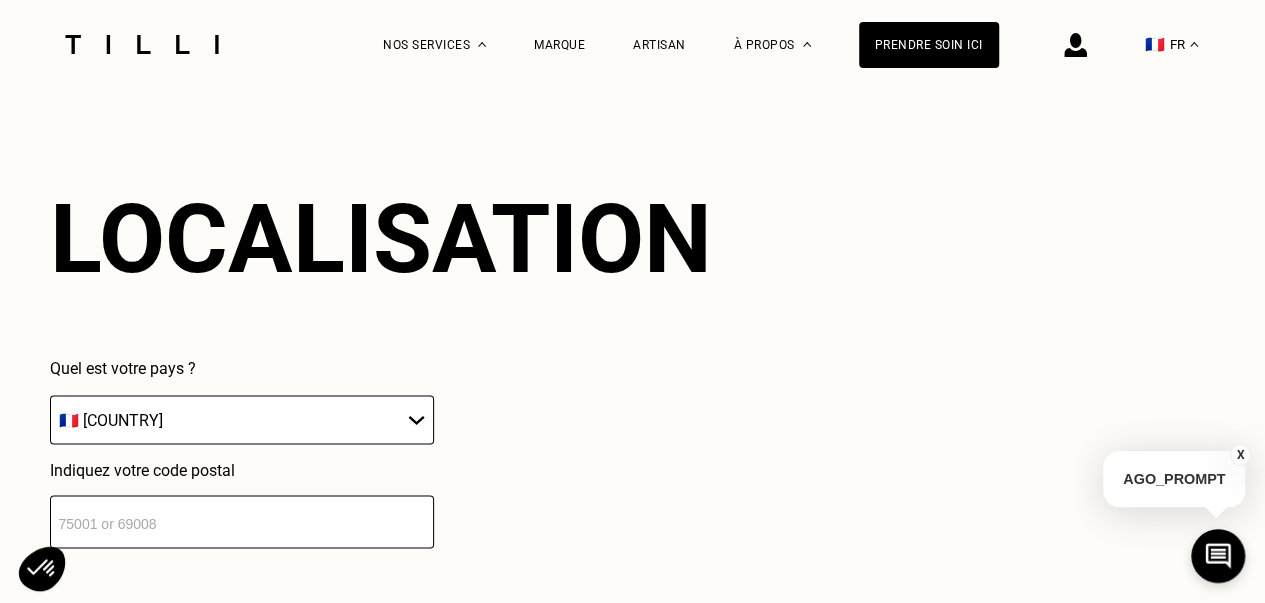 click on "[POSTAL_CODE]" at bounding box center [242, 521] 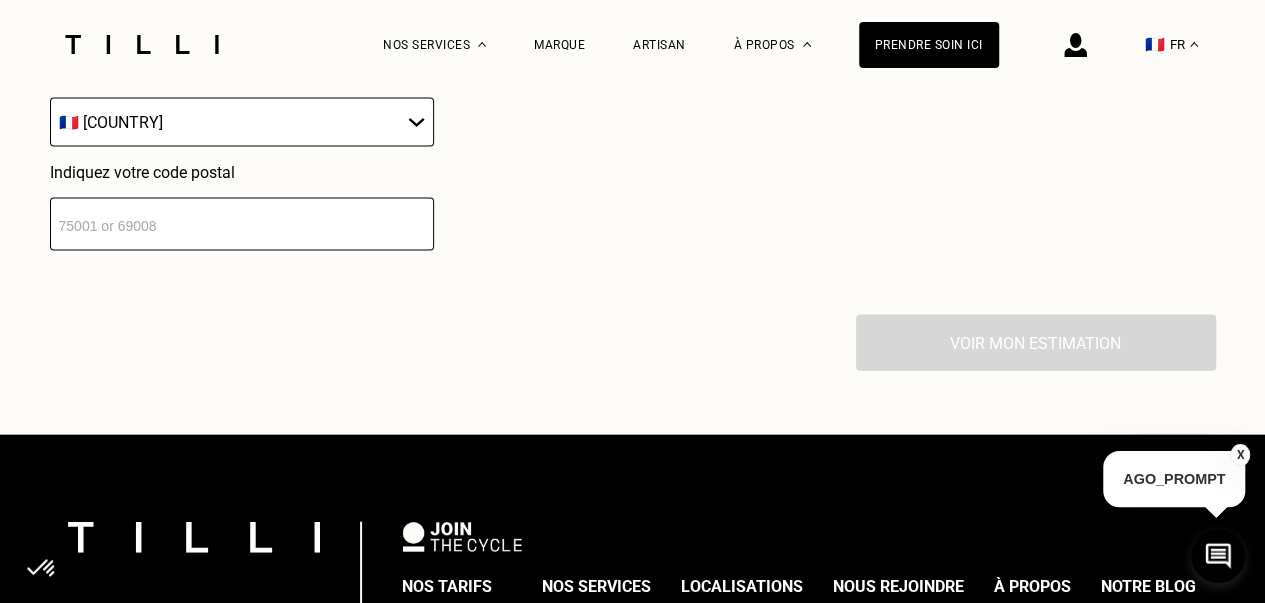 scroll, scrollTop: 2052, scrollLeft: 0, axis: vertical 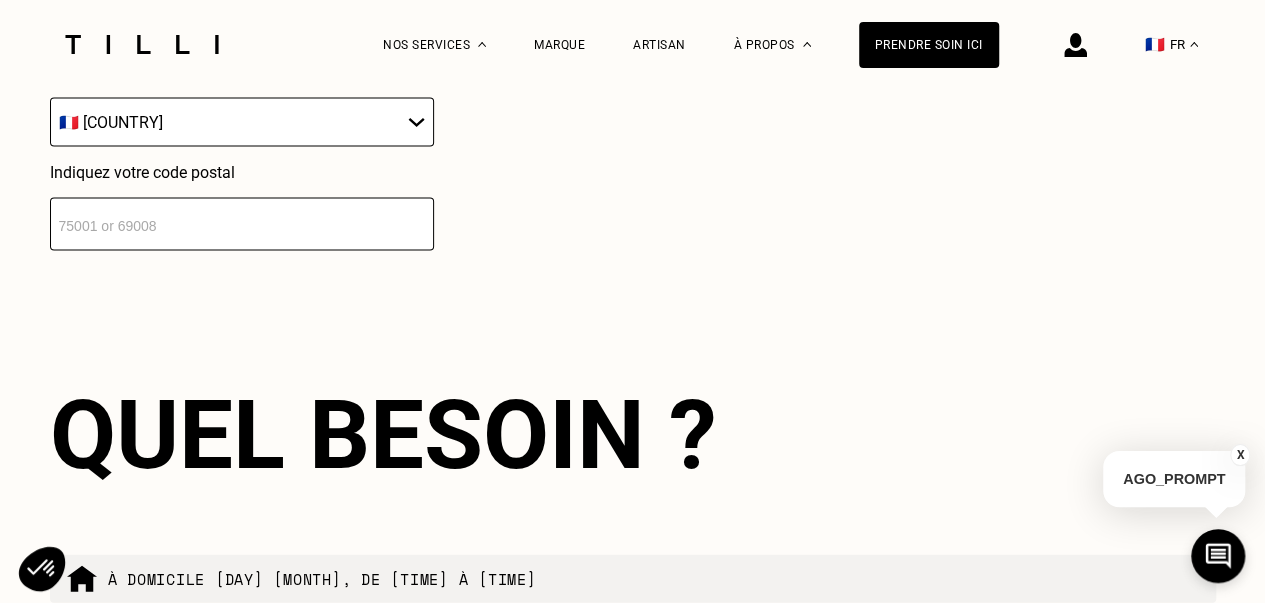 type on "[POSTAL_CODE]" 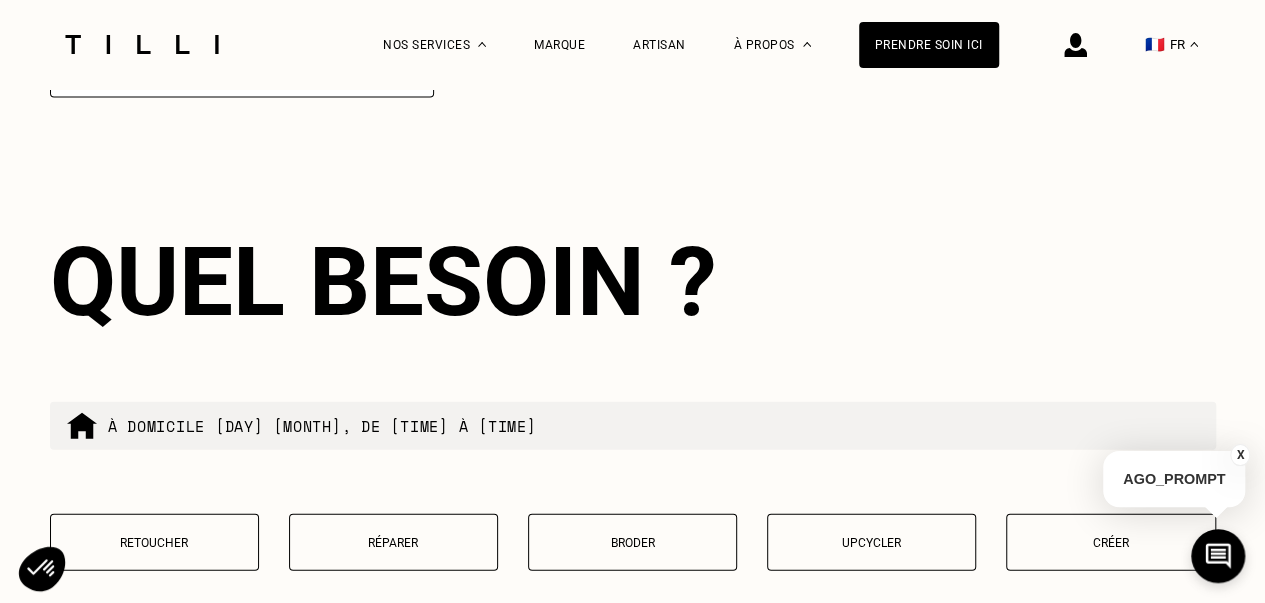 scroll, scrollTop: 2252, scrollLeft: 0, axis: vertical 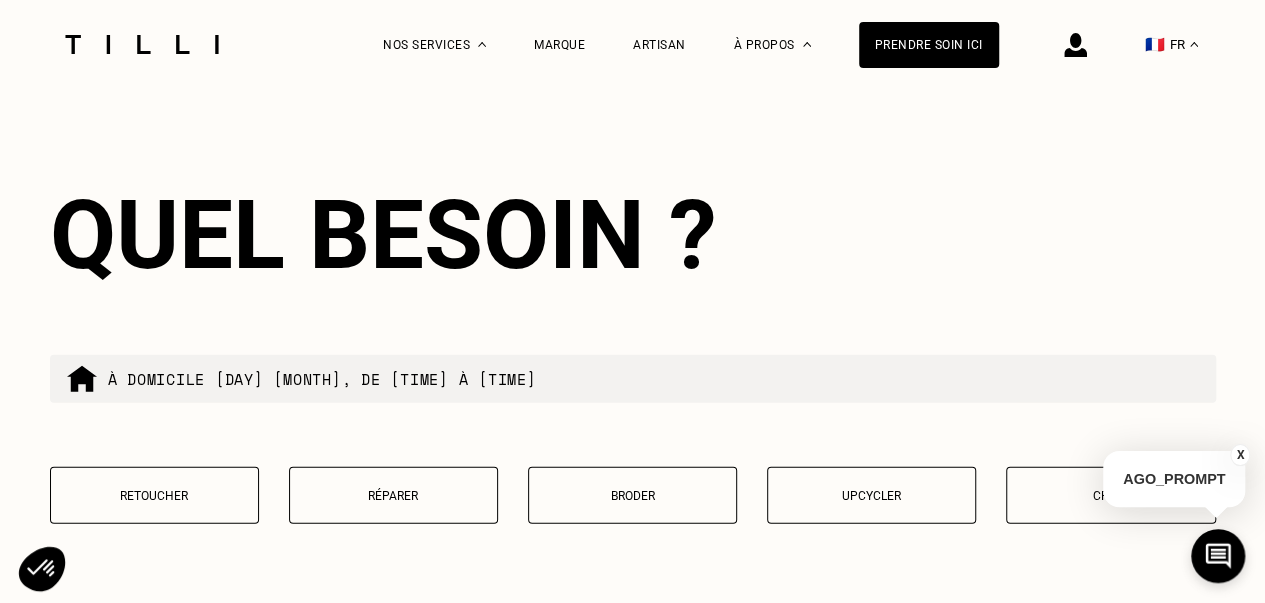 click on "Retoucher" at bounding box center (154, 495) 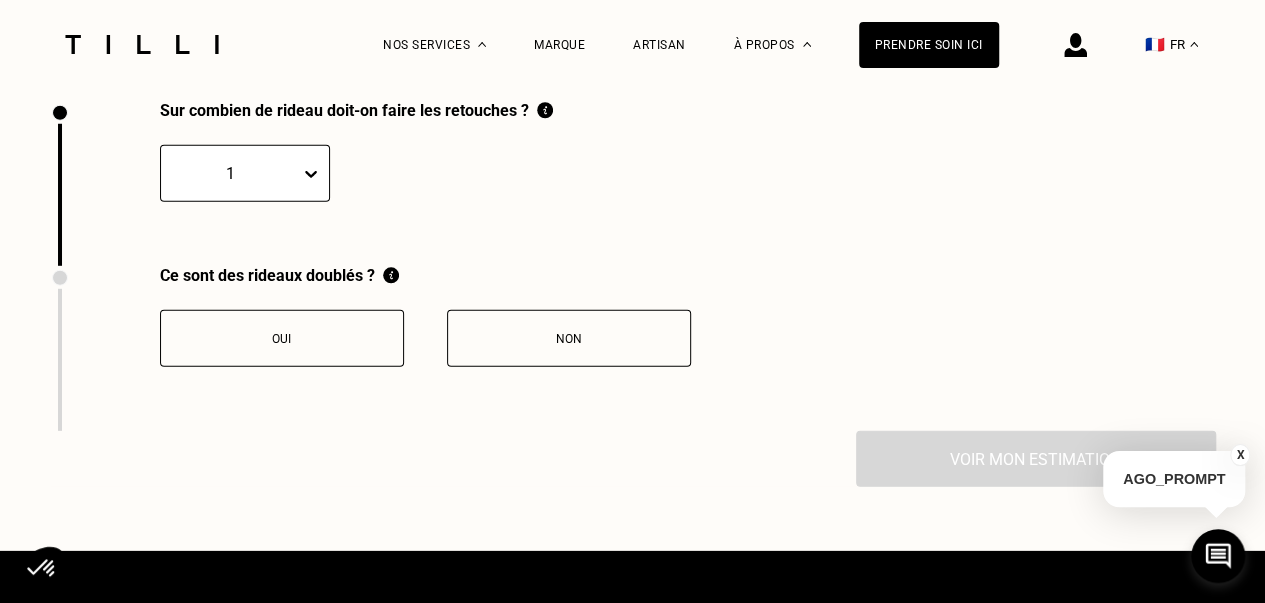 scroll, scrollTop: 2765, scrollLeft: 0, axis: vertical 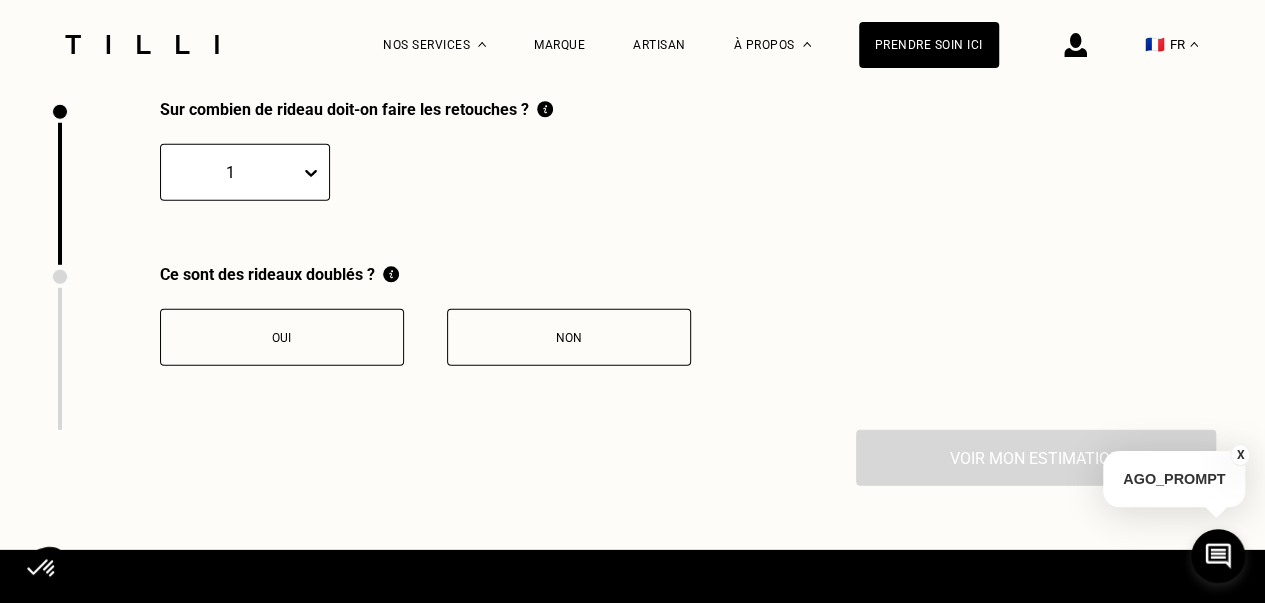 click at bounding box center (230, 172) 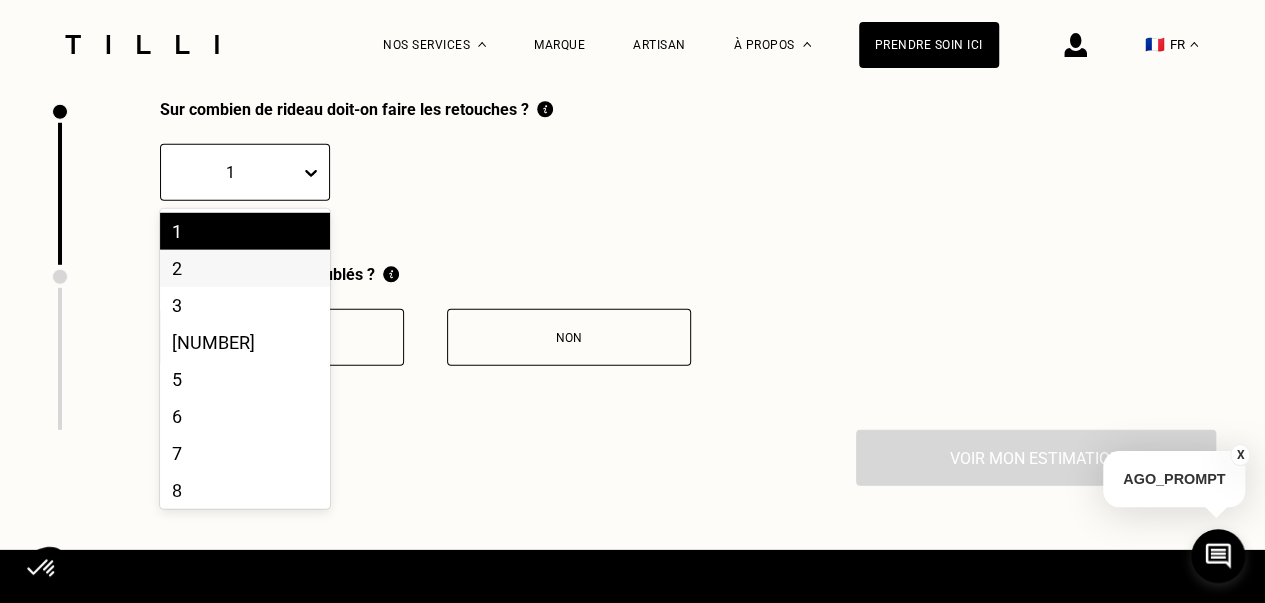 drag, startPoint x: 216, startPoint y: 283, endPoint x: 214, endPoint y: 293, distance: 10.198039 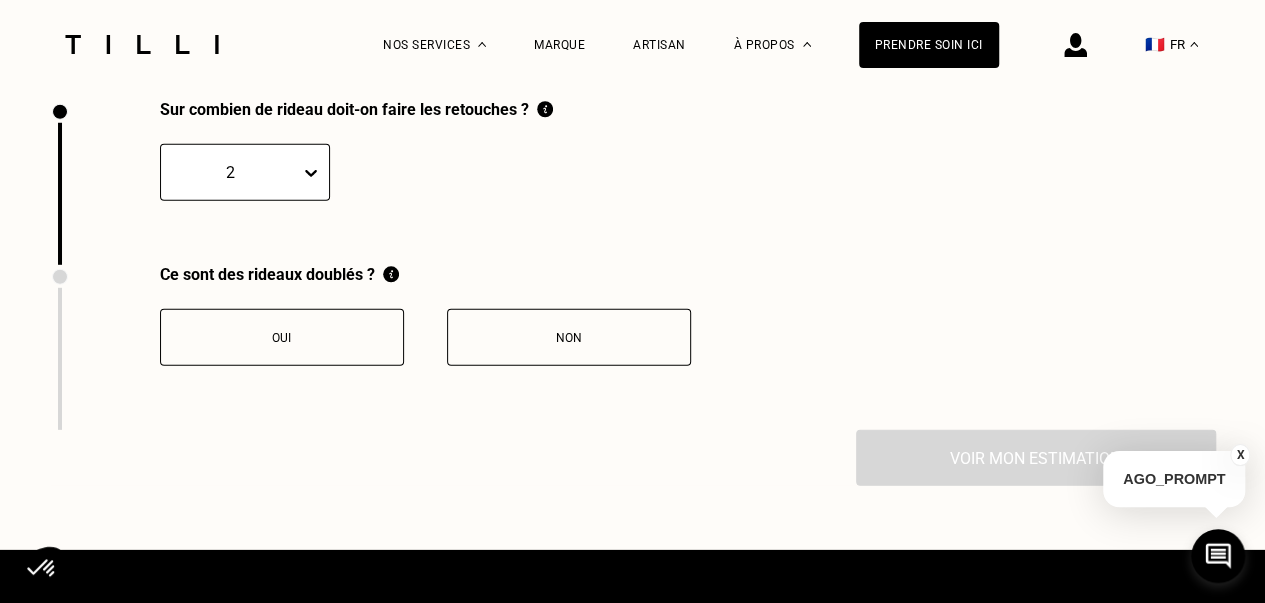 click on "Oui" at bounding box center [282, 337] 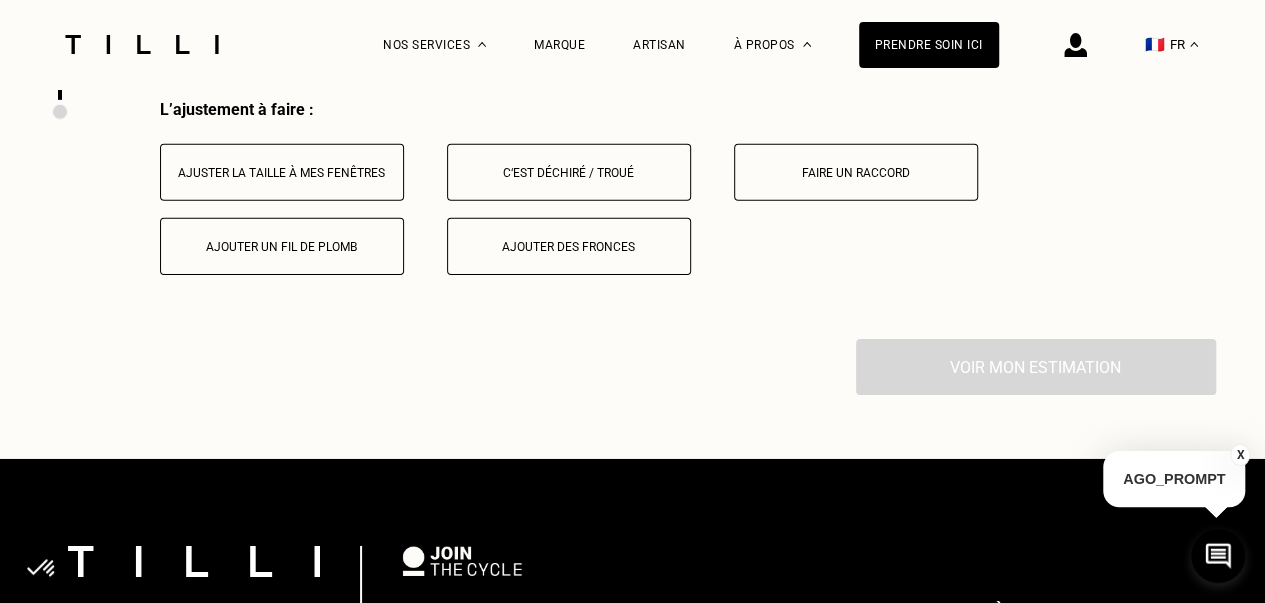 scroll, scrollTop: 3096, scrollLeft: 0, axis: vertical 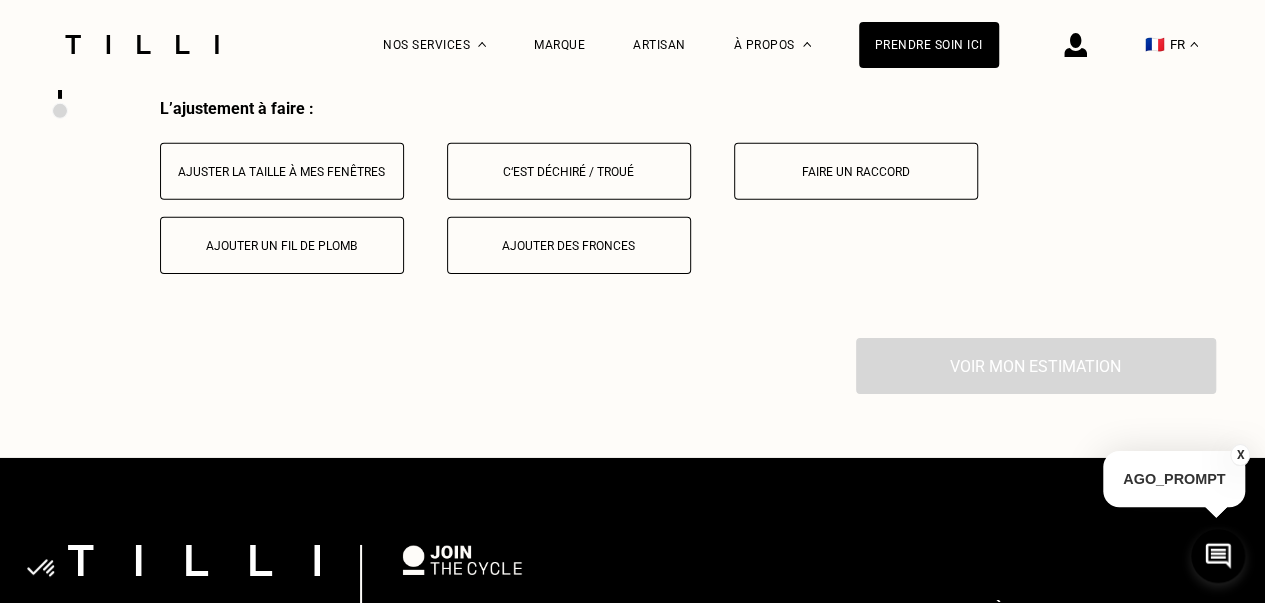 click on "Ajuster la taille à mes fenêtres" at bounding box center (282, 172) 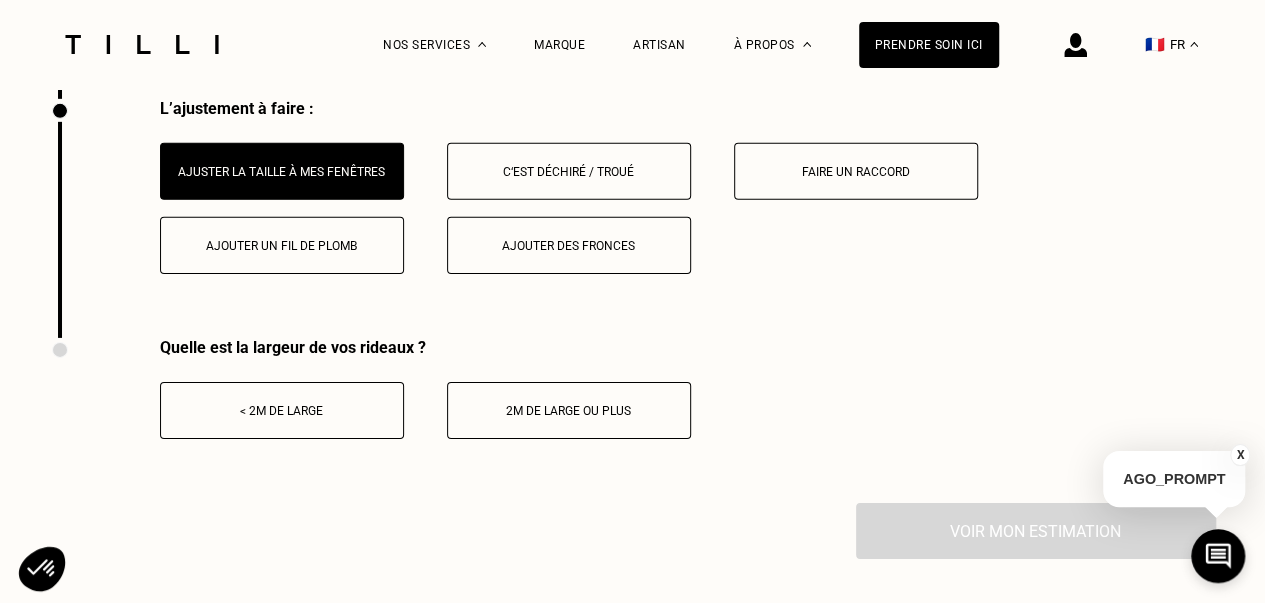 click on "< 2m de large" at bounding box center (282, 410) 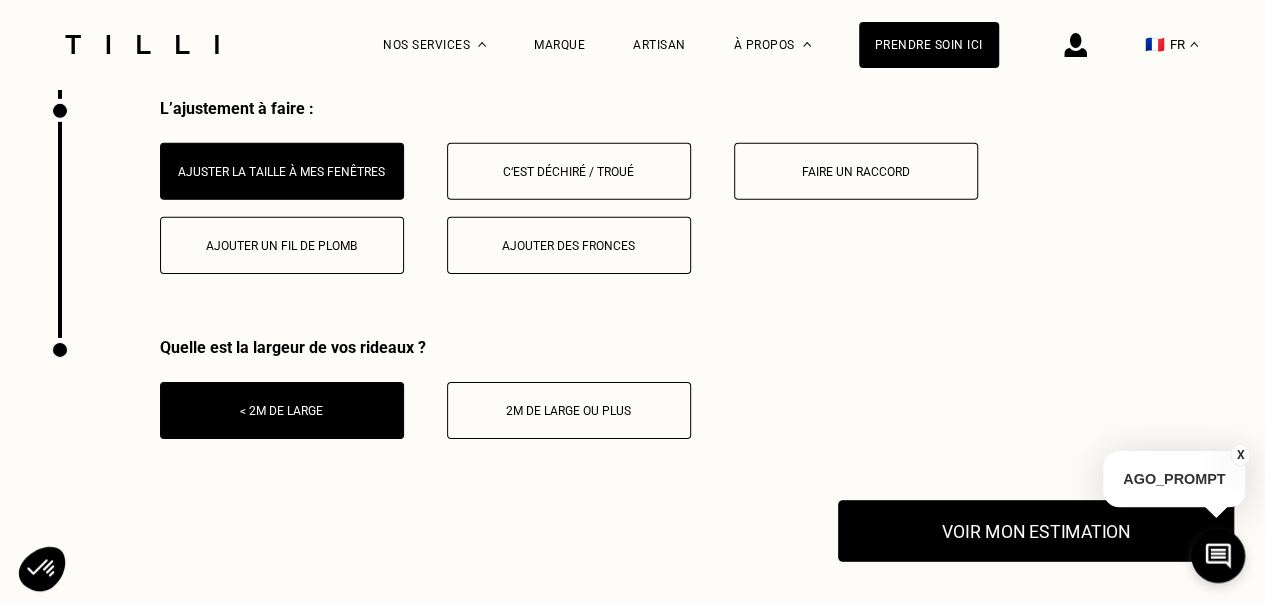 click on "Voir mon estimation" at bounding box center [1036, 531] 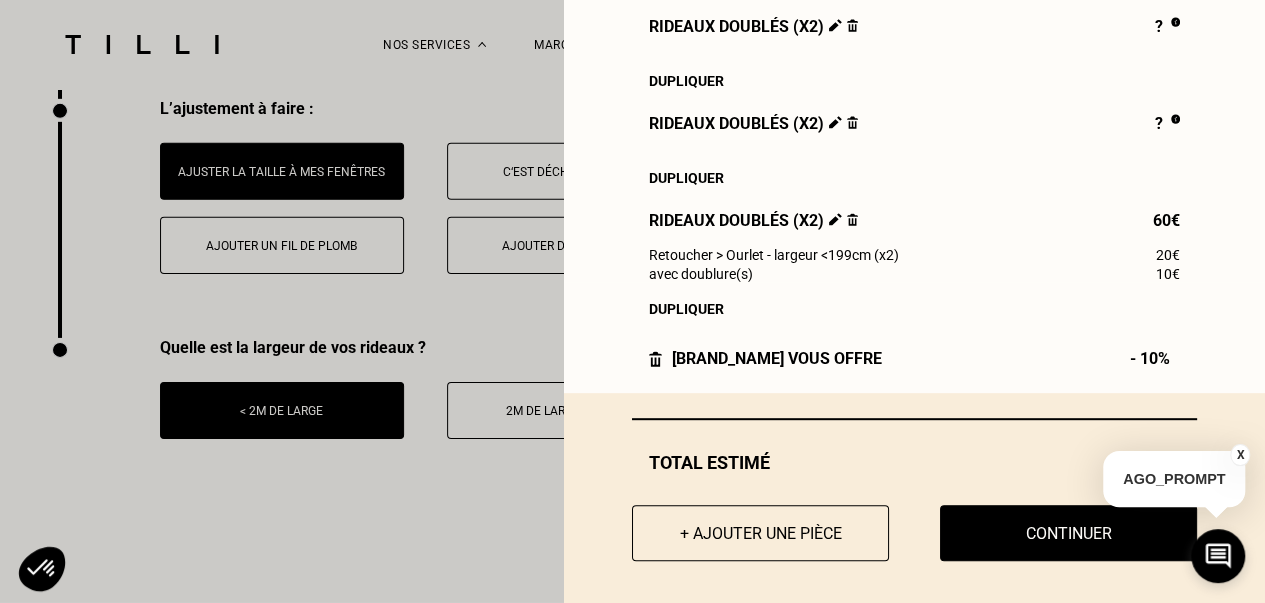 scroll, scrollTop: 338, scrollLeft: 0, axis: vertical 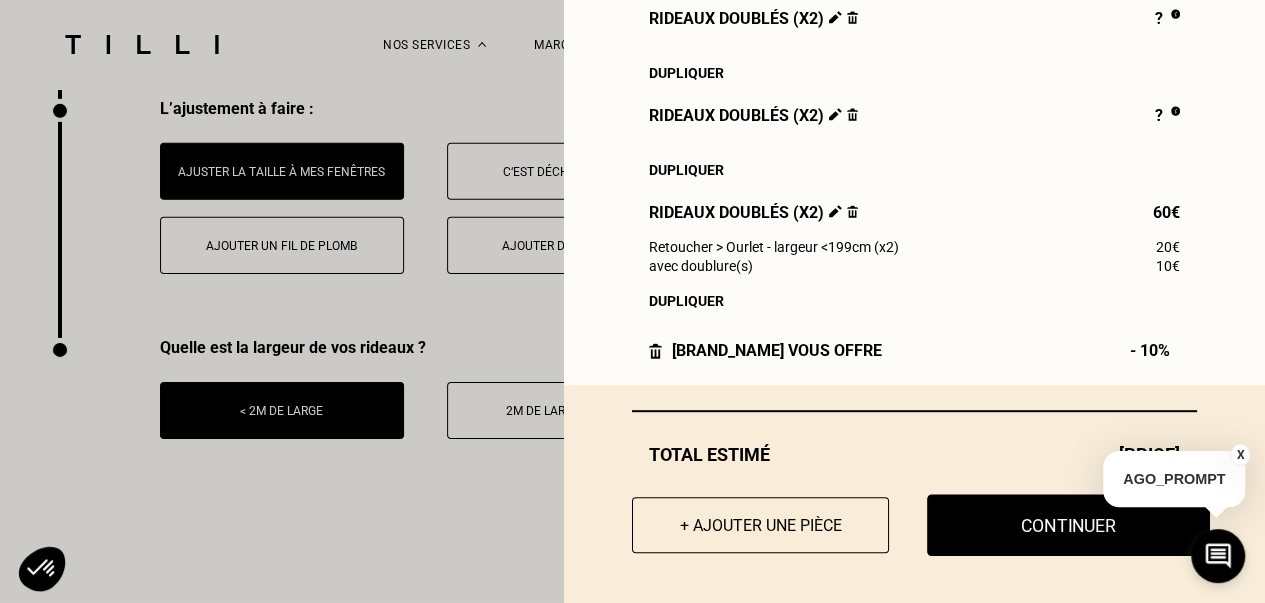 click on "Continuer" at bounding box center [1068, 525] 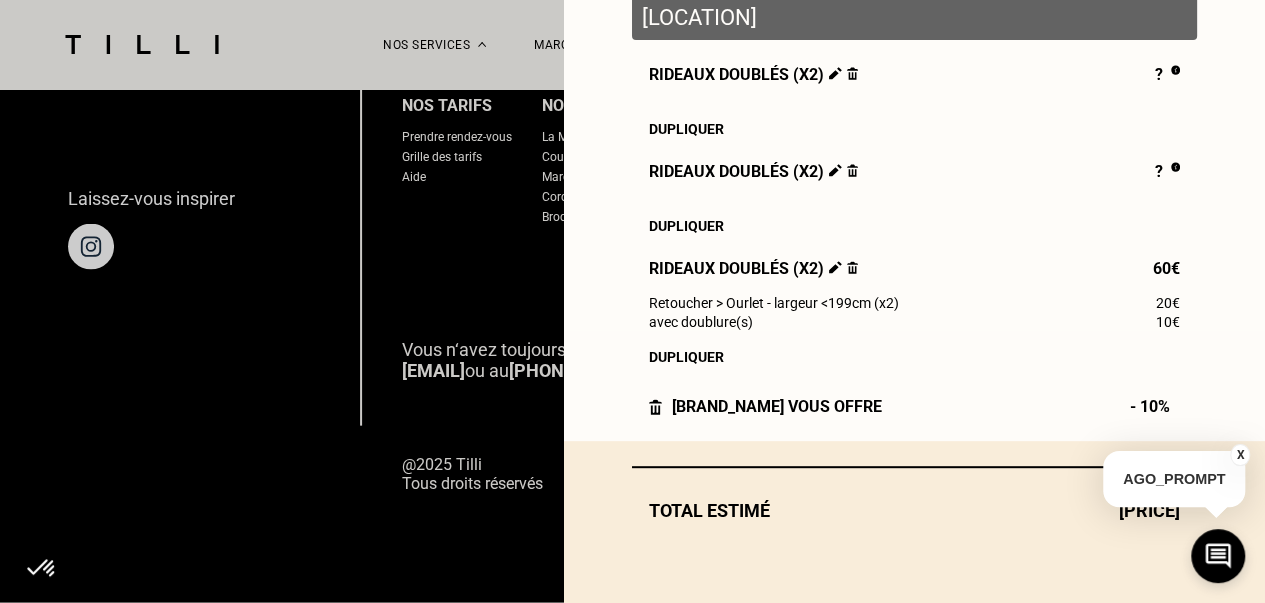 scroll, scrollTop: 2044, scrollLeft: 0, axis: vertical 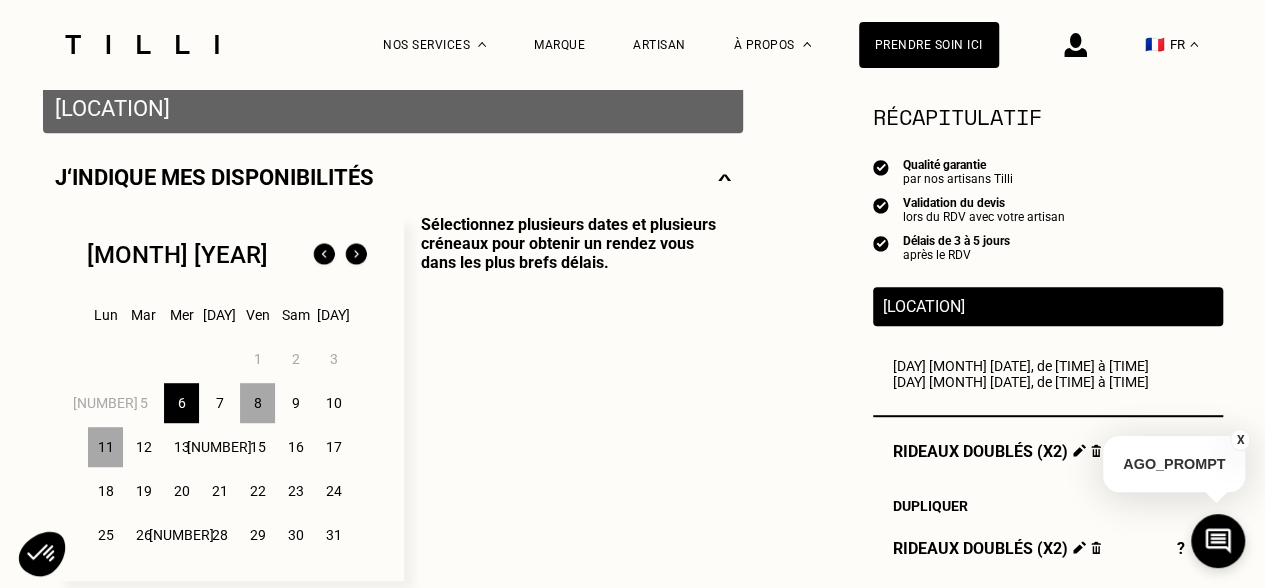 click on "8" at bounding box center [257, 403] 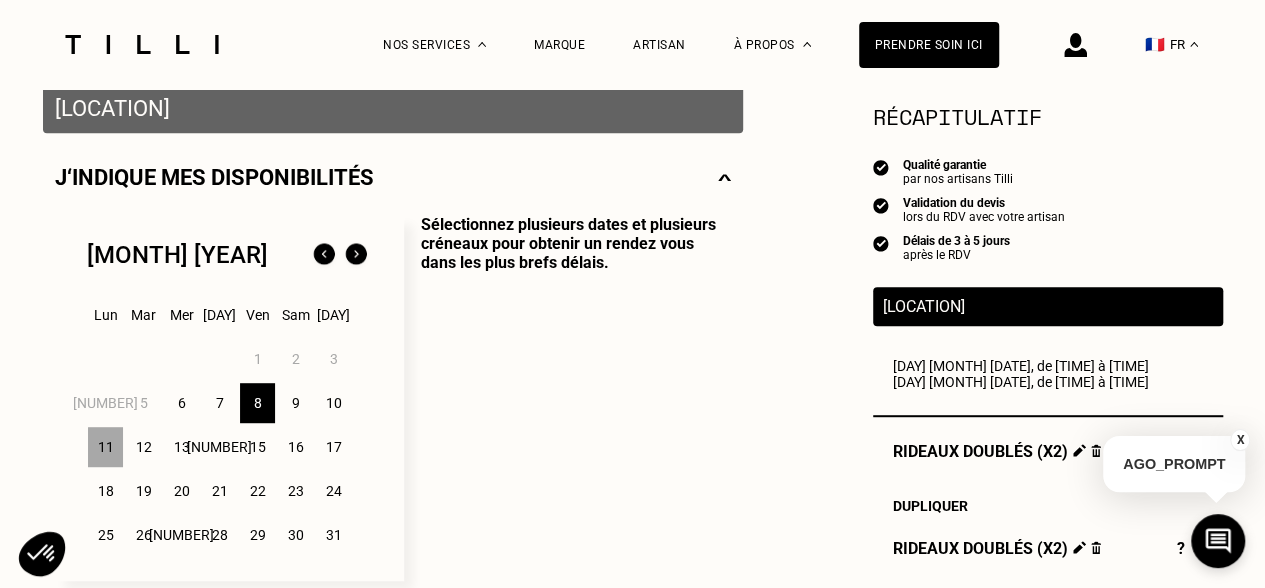 click on "11" at bounding box center (105, 447) 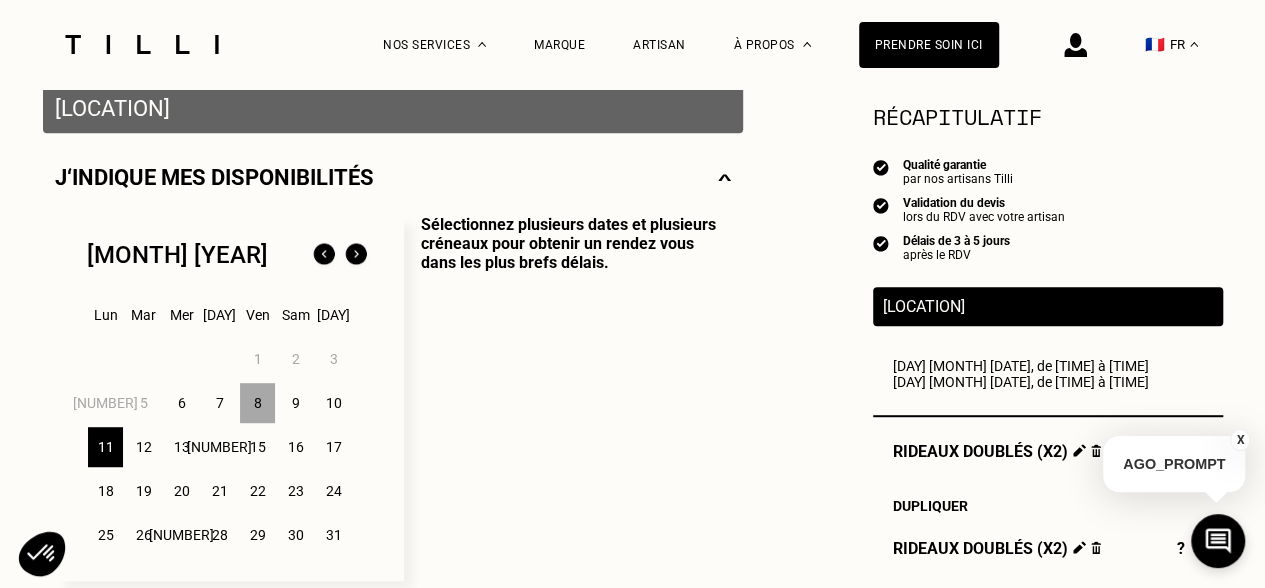 drag, startPoint x: 252, startPoint y: 409, endPoint x: 565, endPoint y: 424, distance: 313.35922 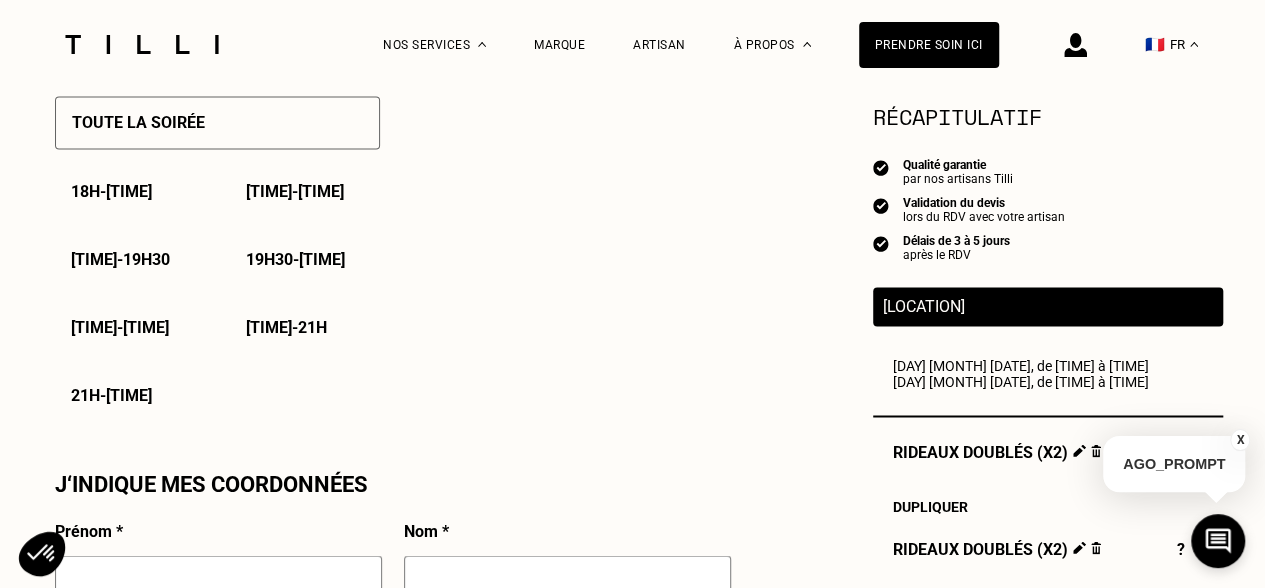 scroll, scrollTop: 1600, scrollLeft: 0, axis: vertical 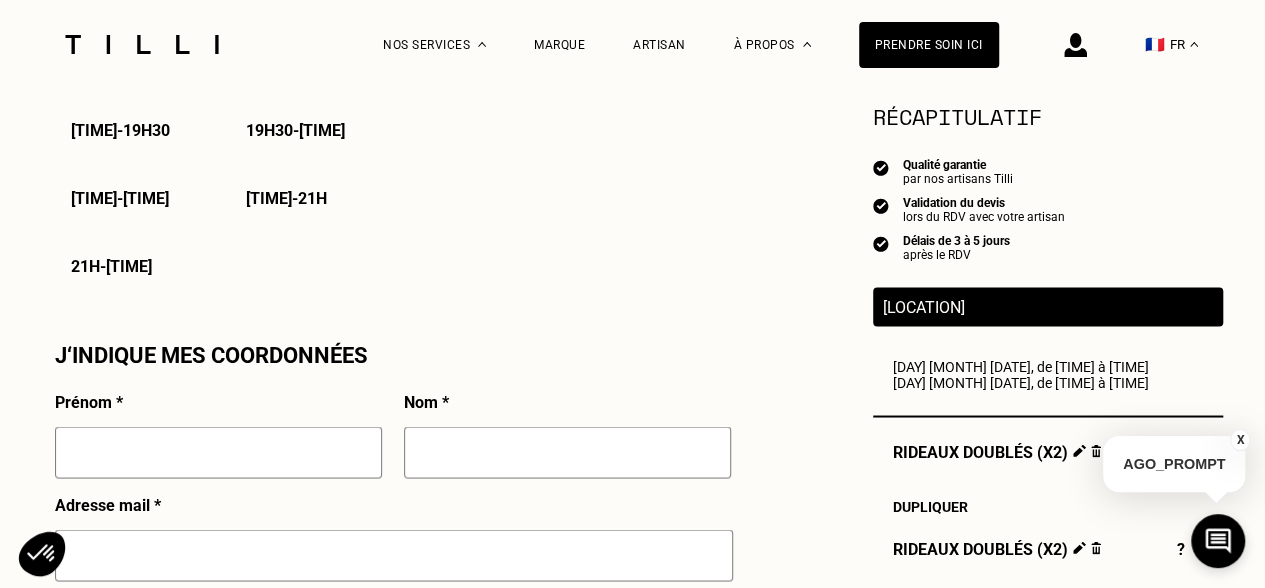 click at bounding box center [218, 452] 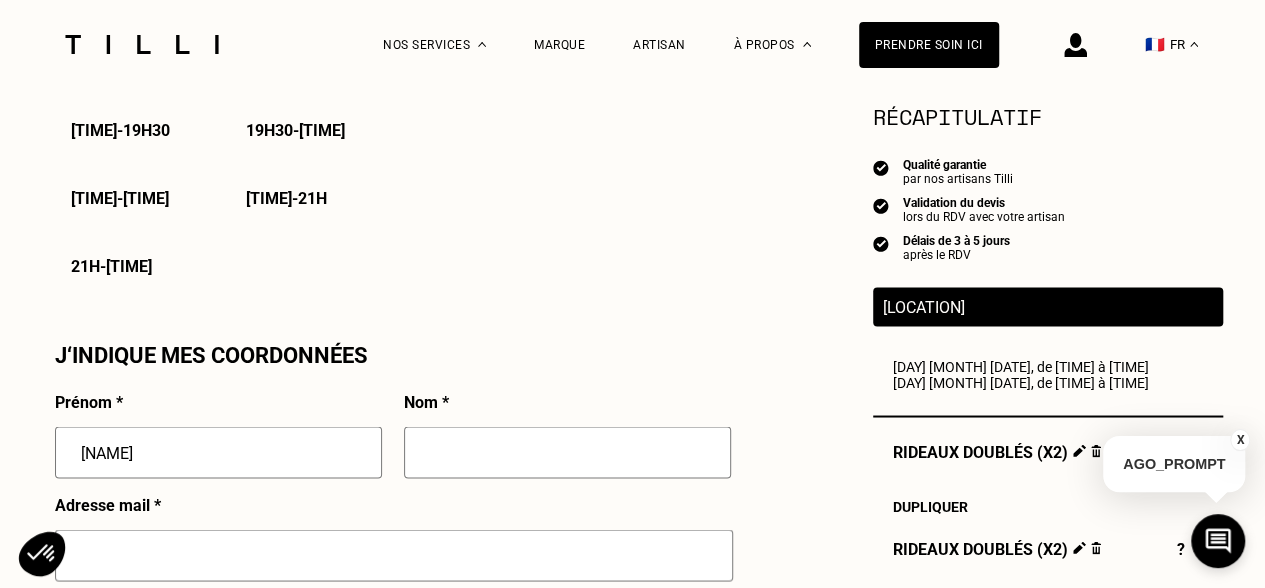 type on "[NAME]" 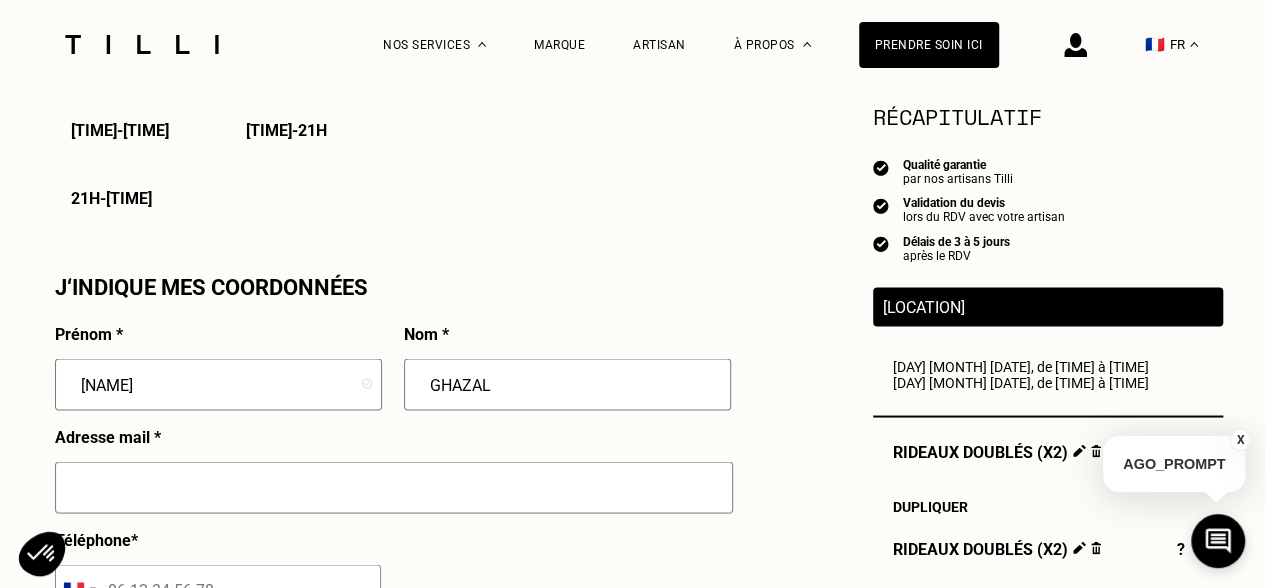 scroll, scrollTop: 1700, scrollLeft: 0, axis: vertical 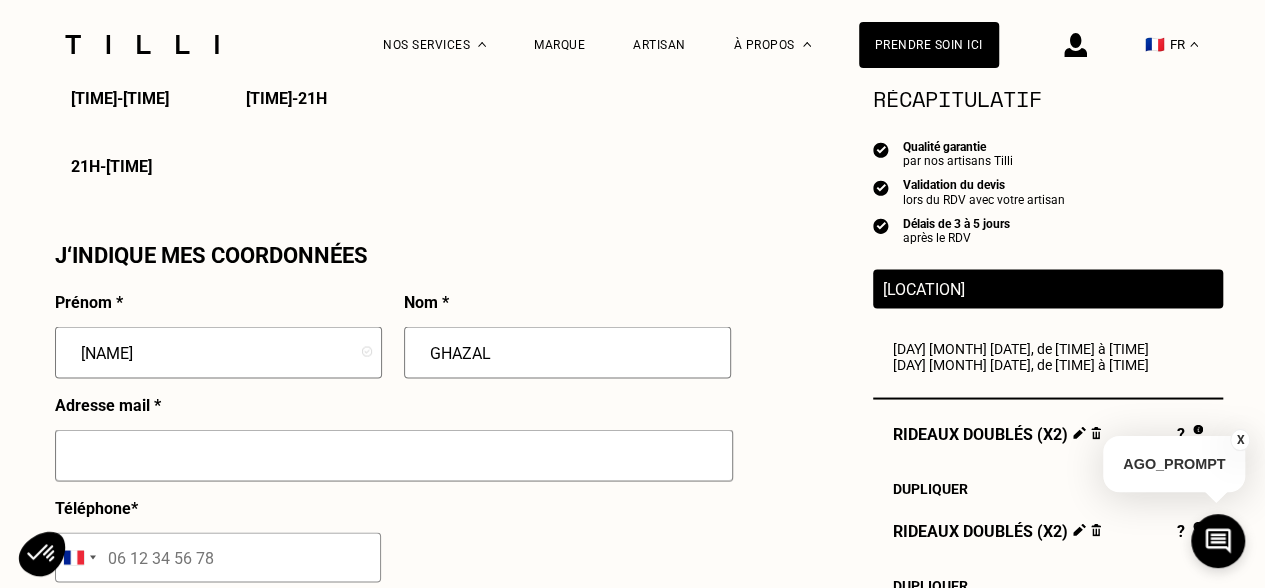 type on "GHAZAL" 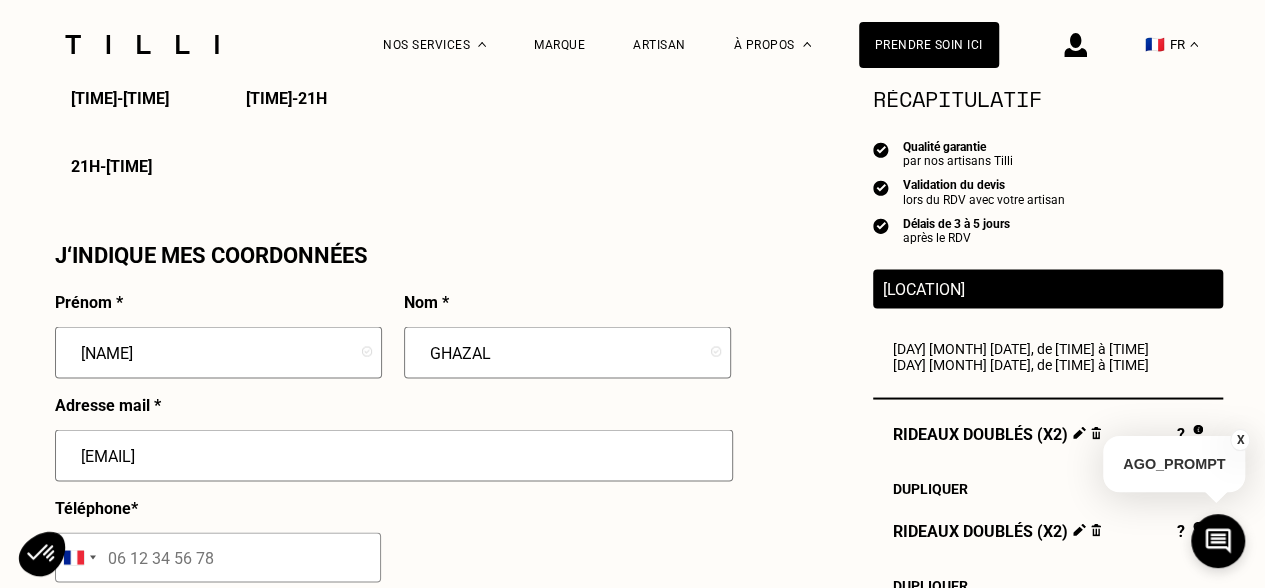 click on "[EMAIL]" at bounding box center [394, 455] 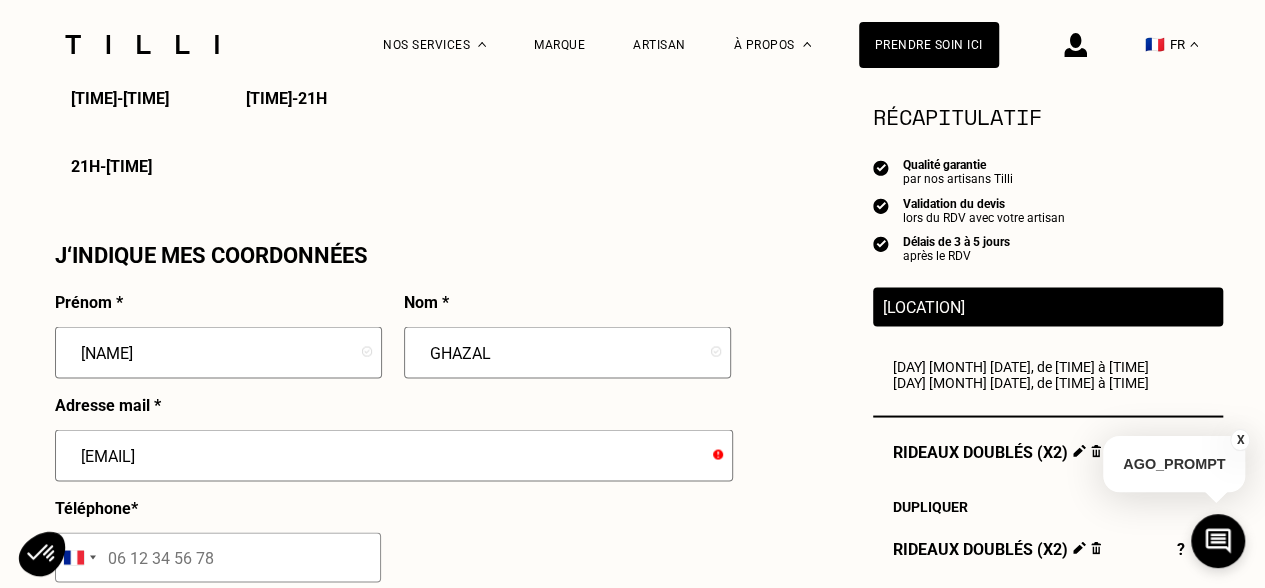 scroll, scrollTop: 1900, scrollLeft: 0, axis: vertical 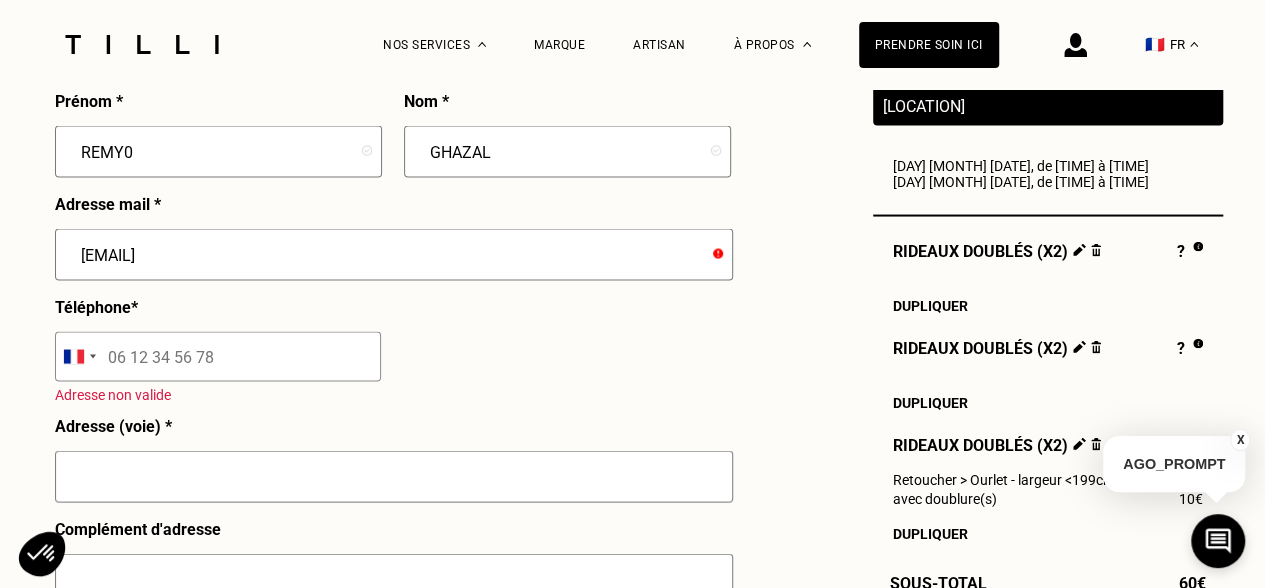 type on "[NAME]" 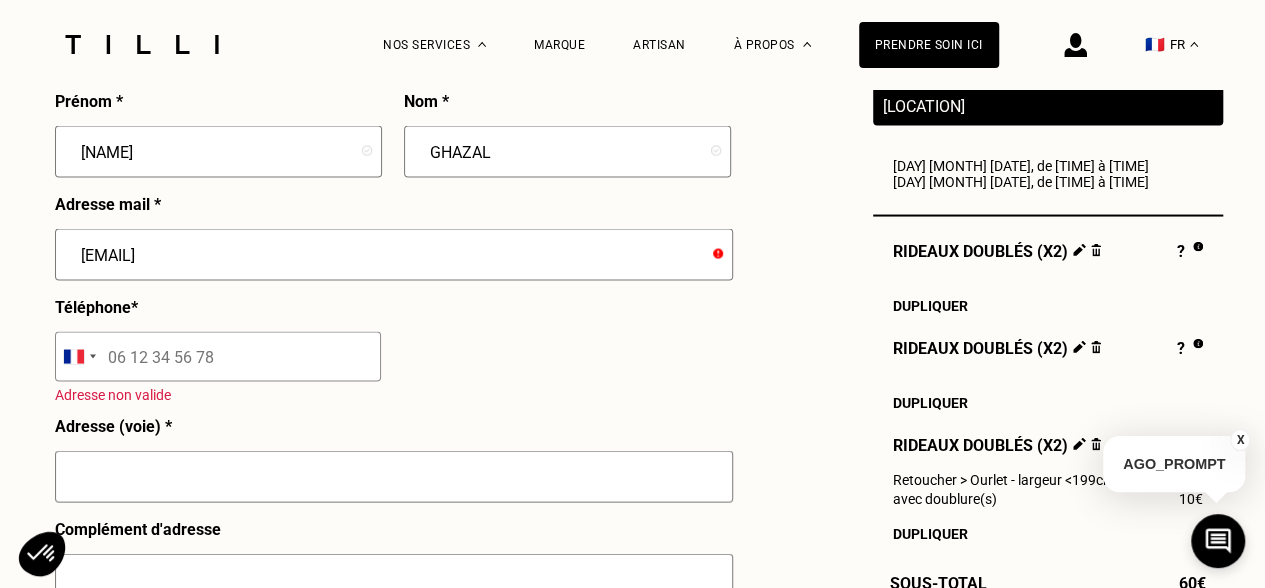 click on "[EMAIL]" at bounding box center [394, 255] 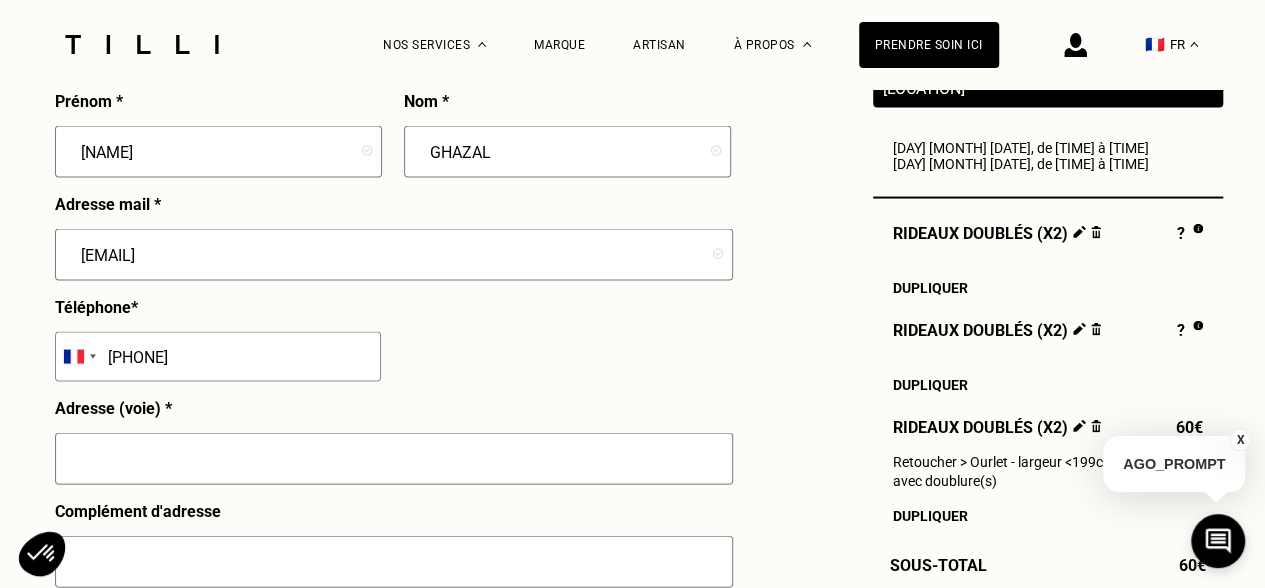 scroll, scrollTop: 2100, scrollLeft: 0, axis: vertical 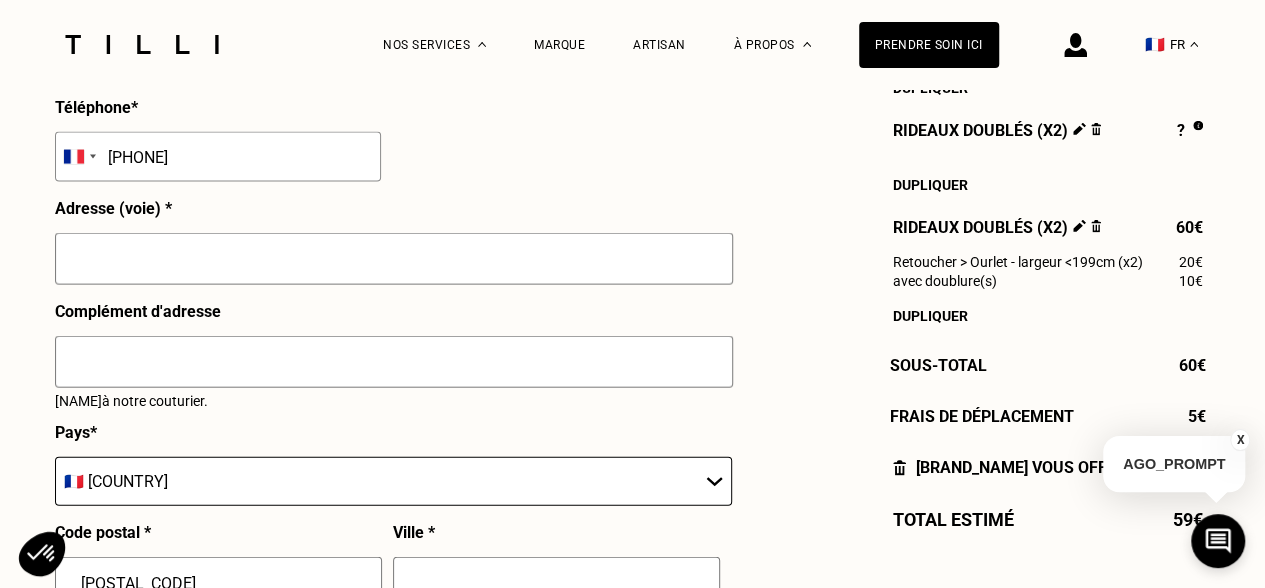 type on "[PHONE]" 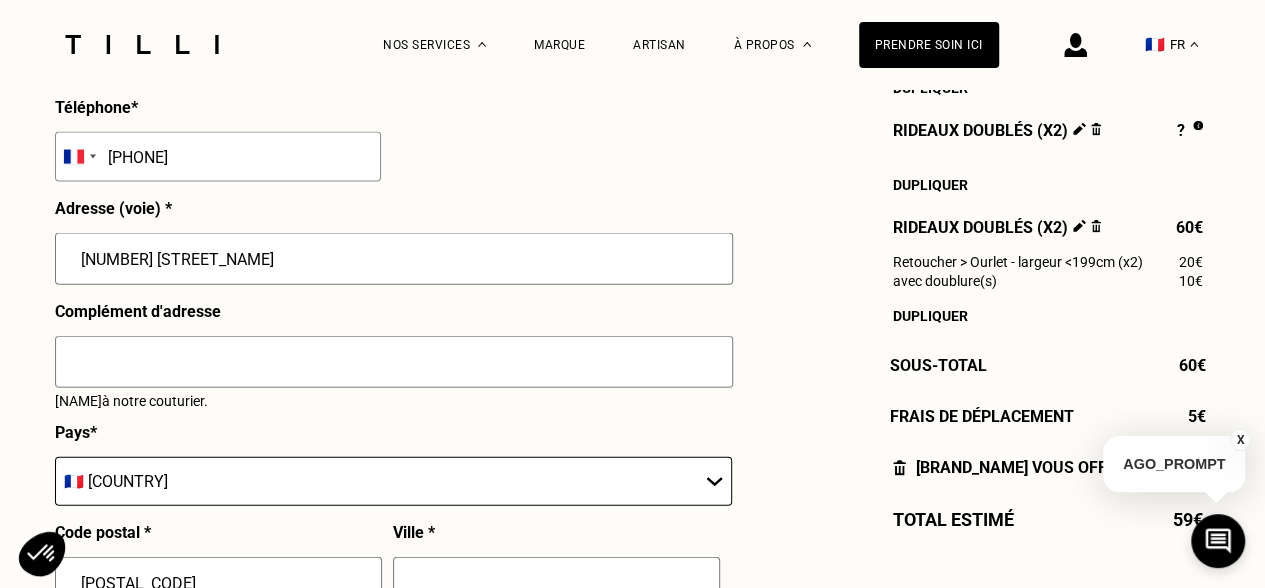 type on "[NUMBER] [STREET_NAME]" 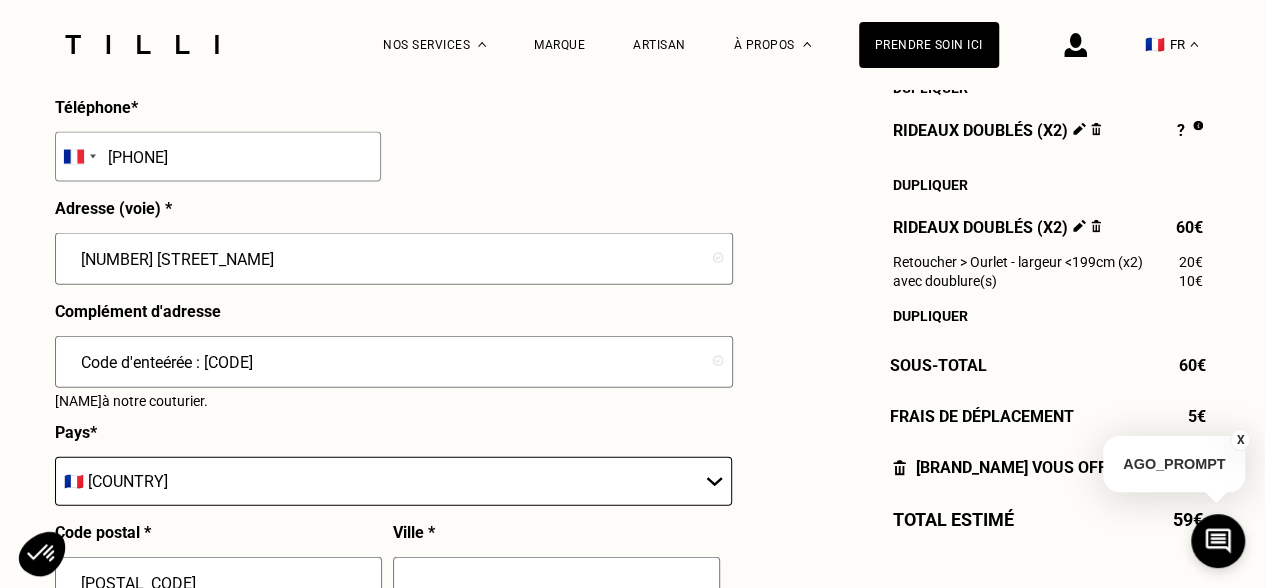 click on "Code d'enteérée : [CODE]" at bounding box center [394, 362] 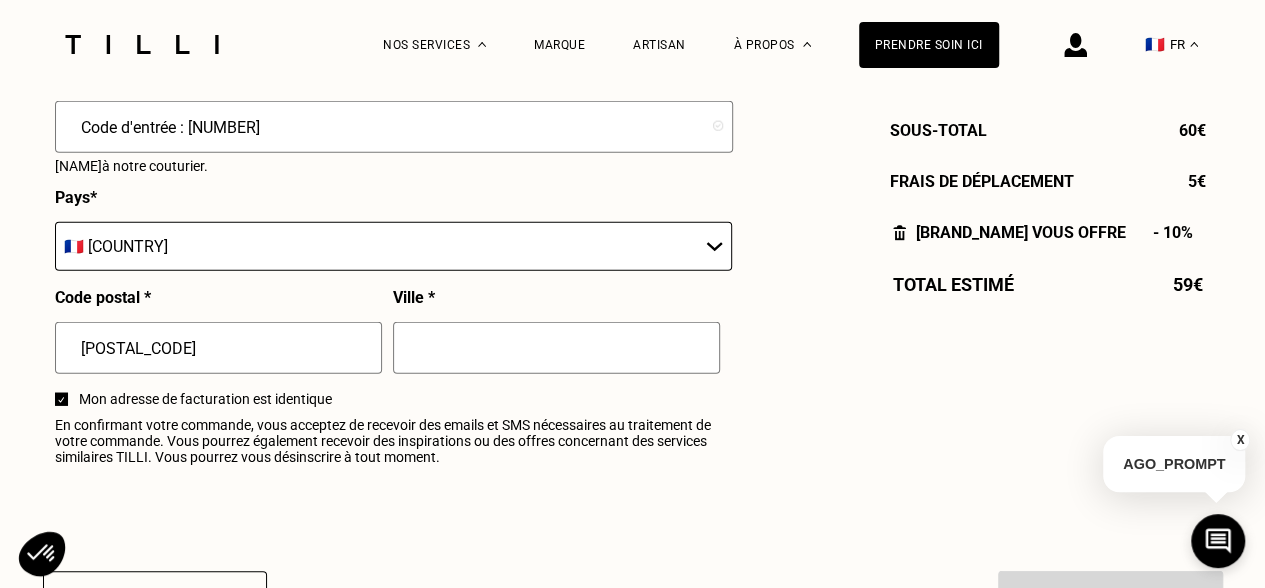 scroll, scrollTop: 2400, scrollLeft: 0, axis: vertical 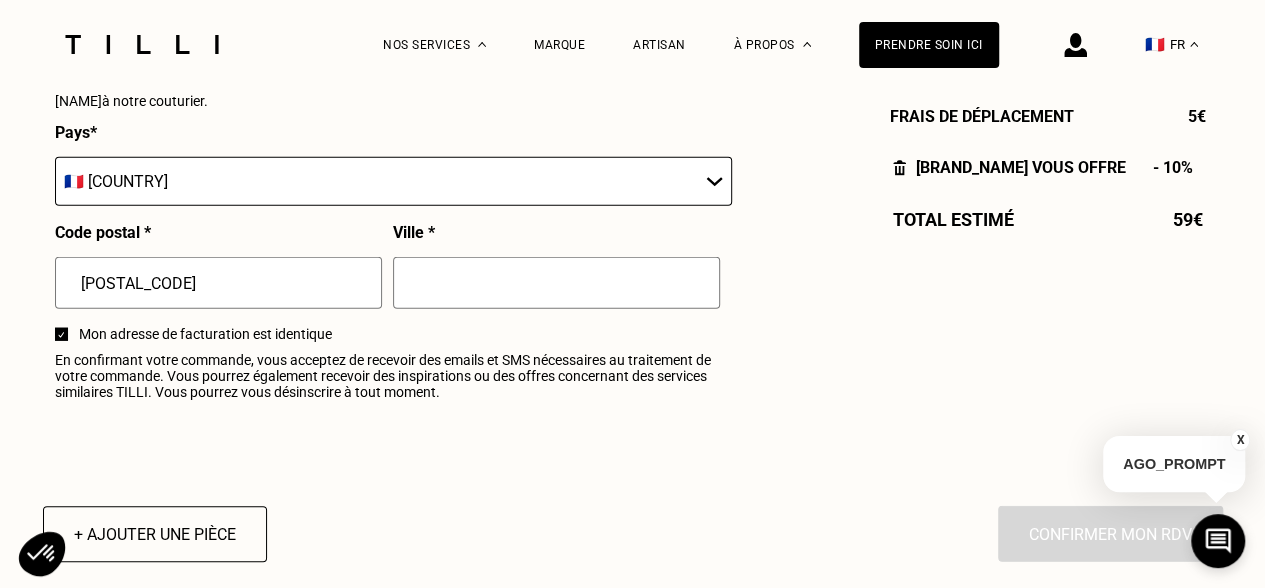 type on "Code d'entrée : [NUMBER]" 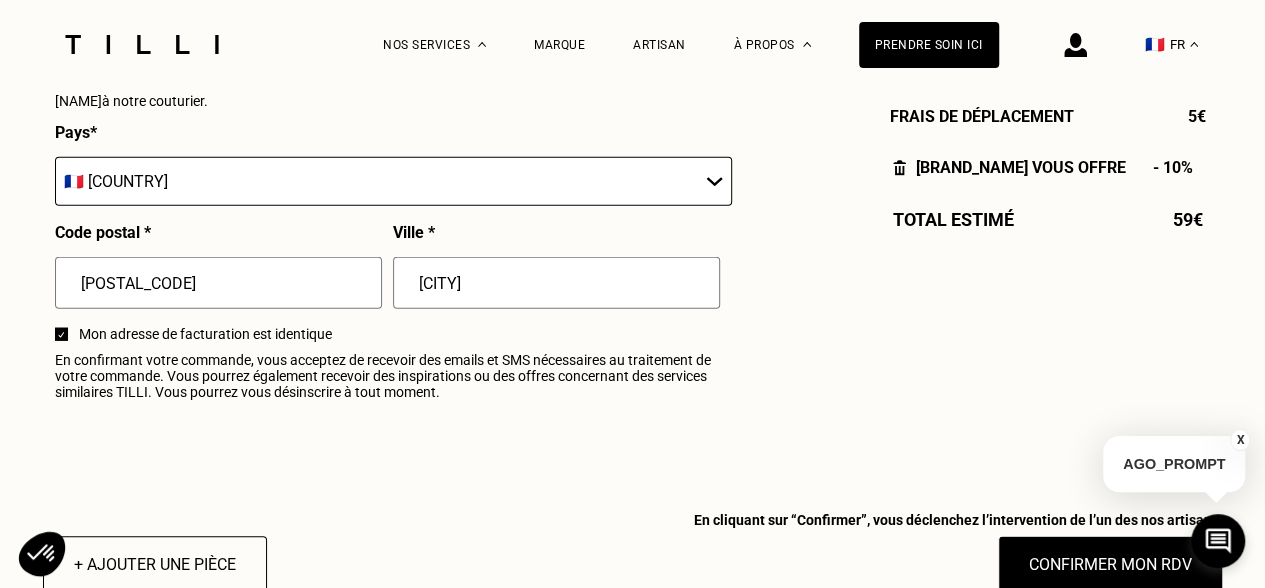 scroll, scrollTop: 2500, scrollLeft: 0, axis: vertical 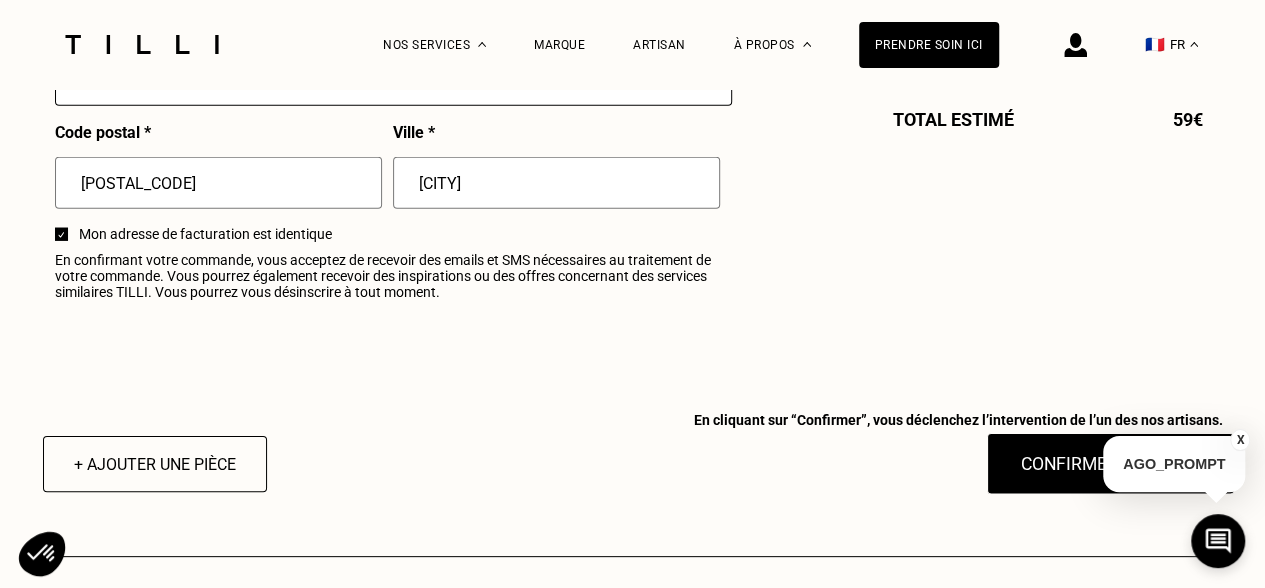 type on "[CITY]" 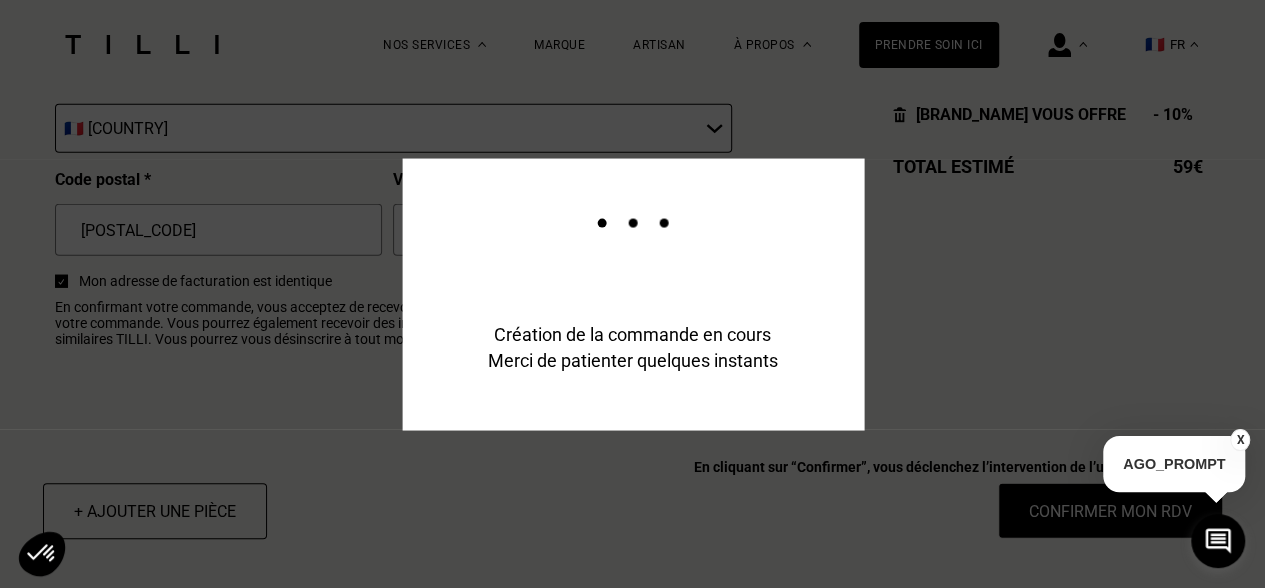 scroll, scrollTop: 2548, scrollLeft: 0, axis: vertical 